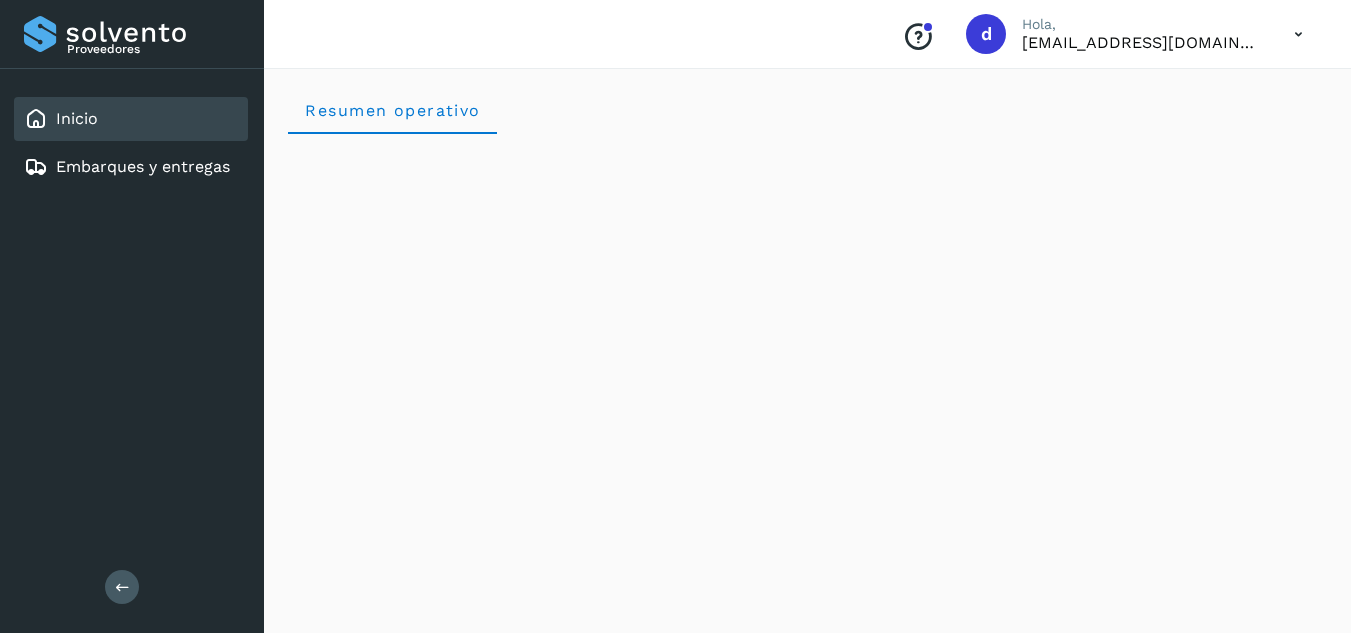 scroll, scrollTop: 0, scrollLeft: 0, axis: both 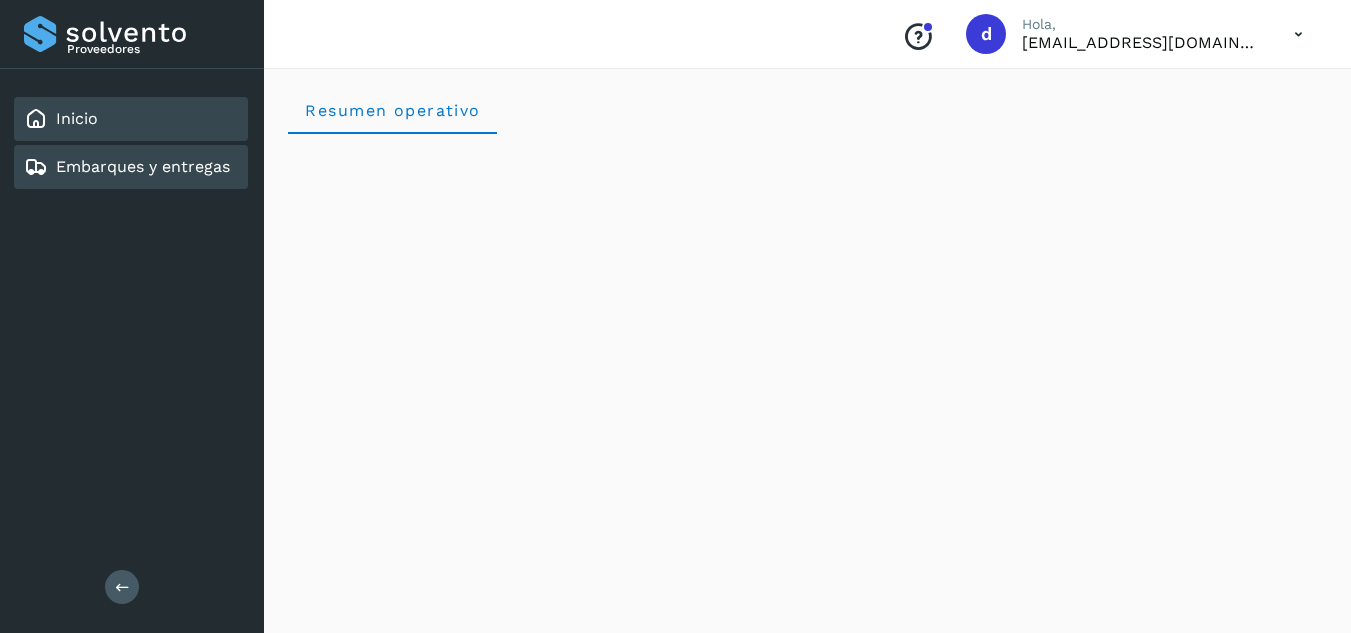 click on "Embarques y entregas" at bounding box center [143, 166] 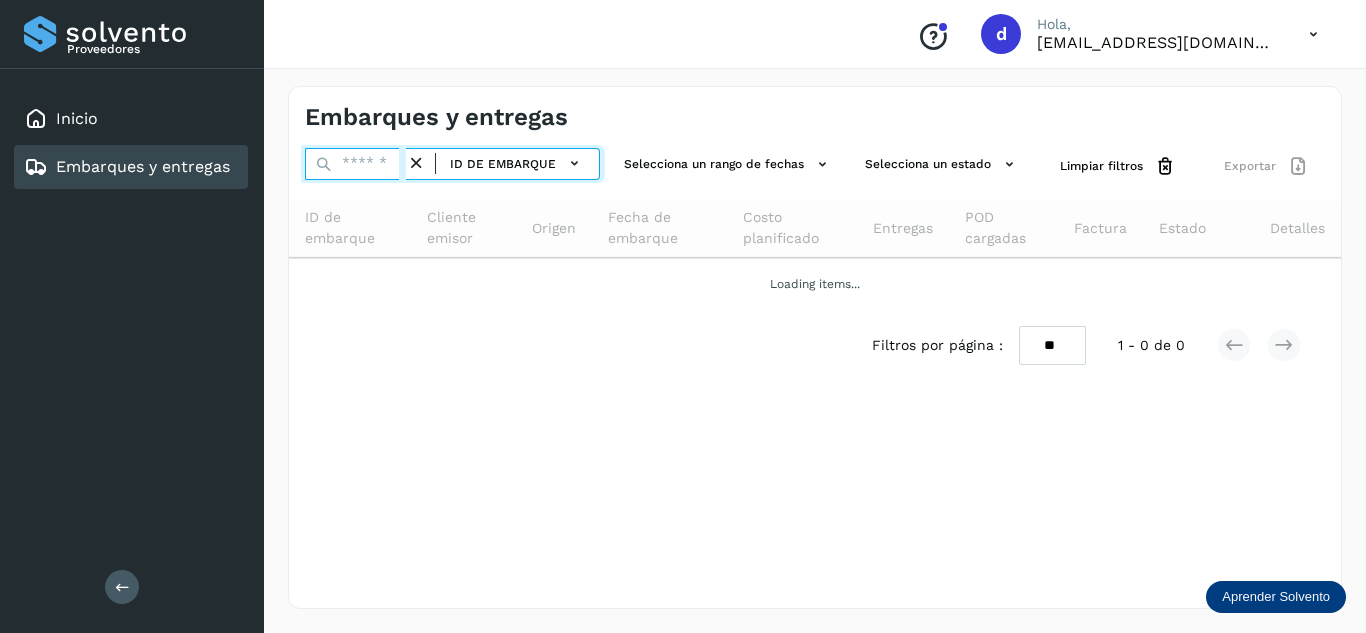 click at bounding box center [355, 164] 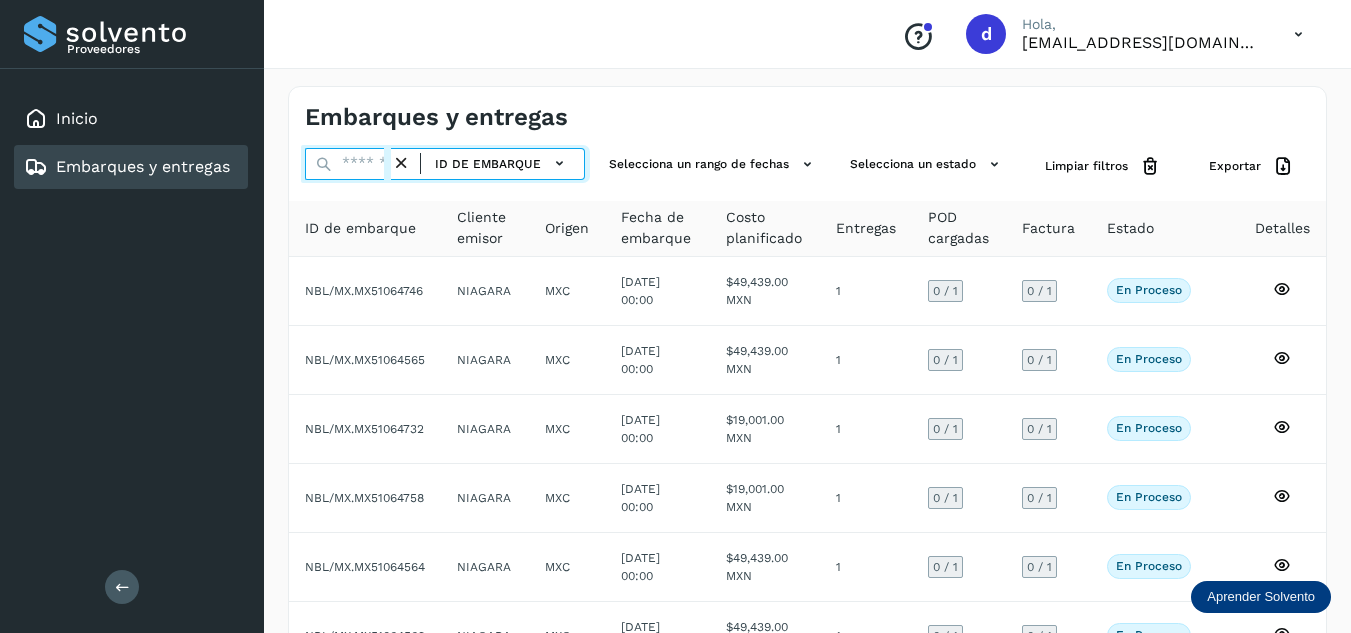 paste on "**********" 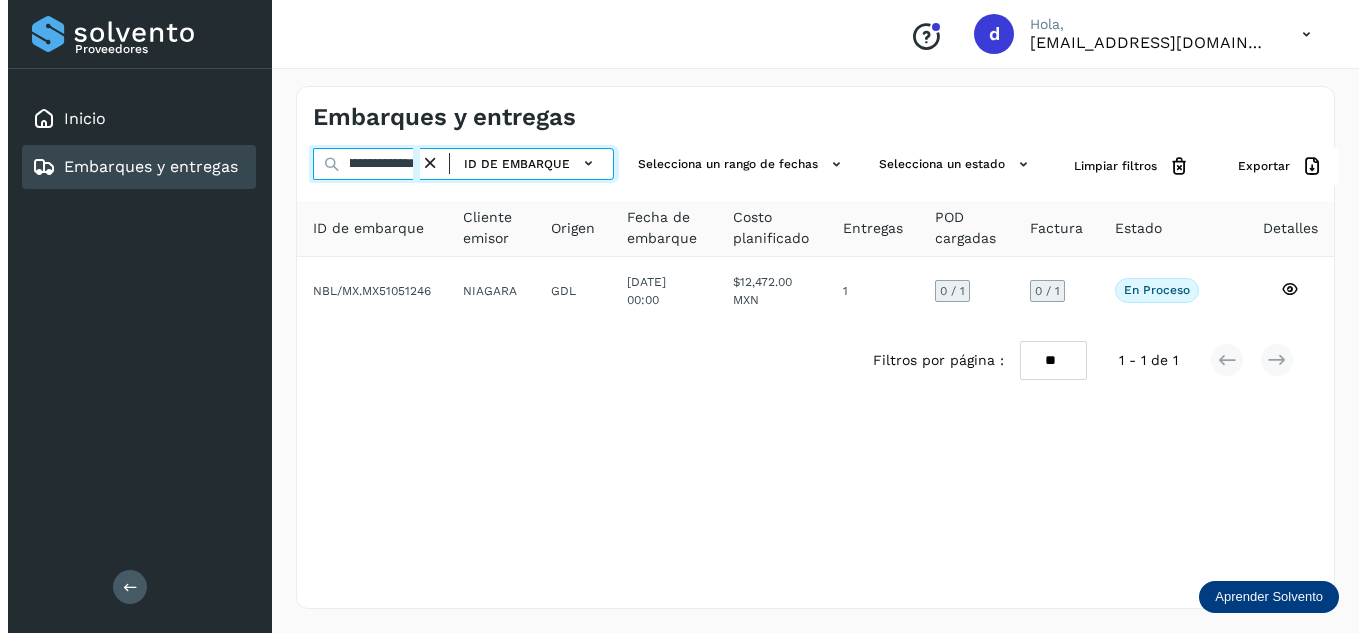 scroll, scrollTop: 0, scrollLeft: 73, axis: horizontal 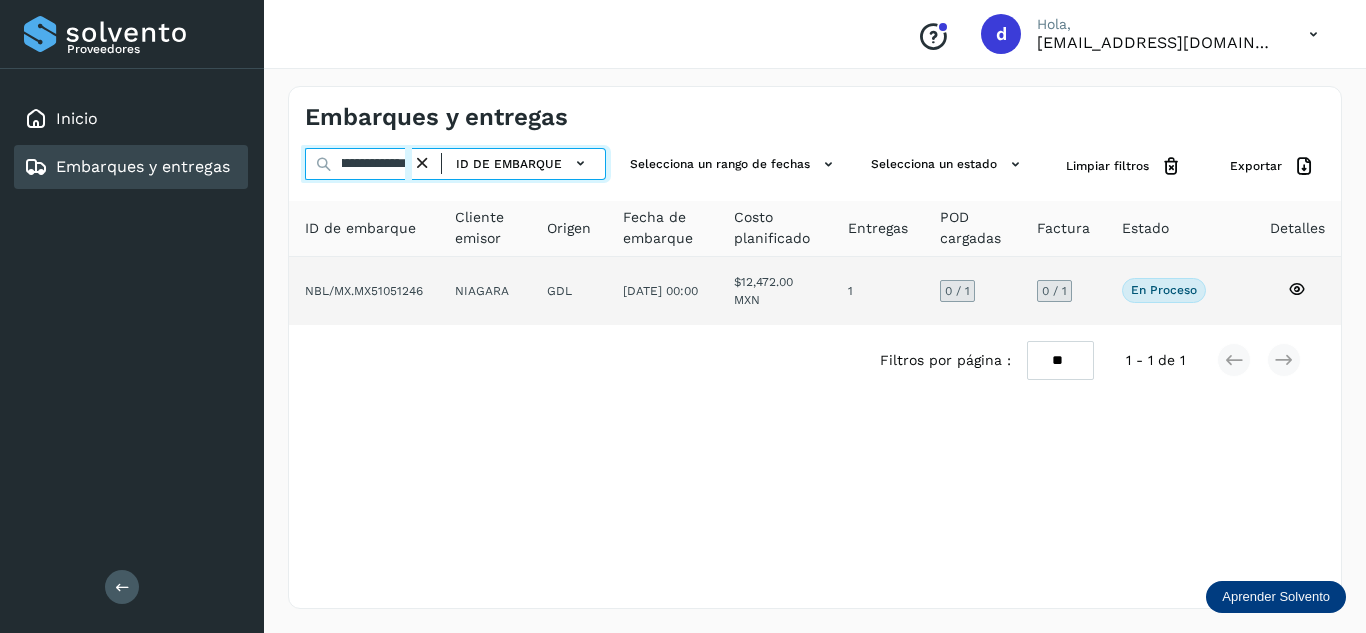 type on "**********" 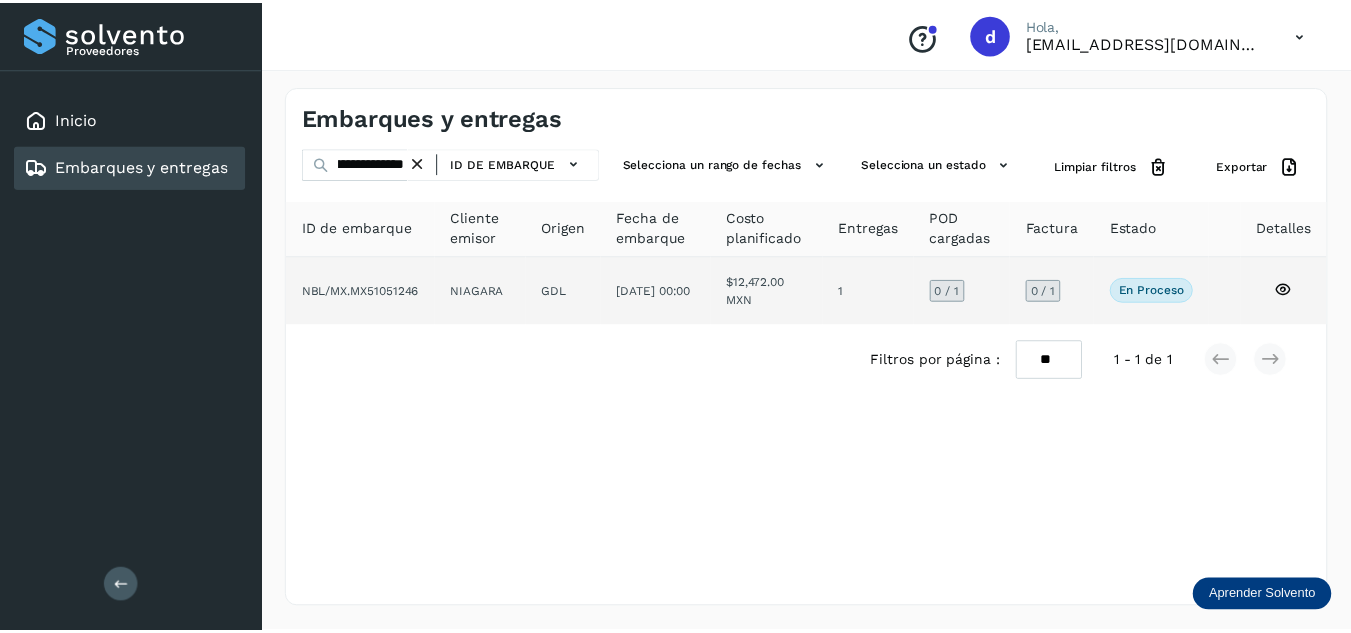 scroll, scrollTop: 0, scrollLeft: 0, axis: both 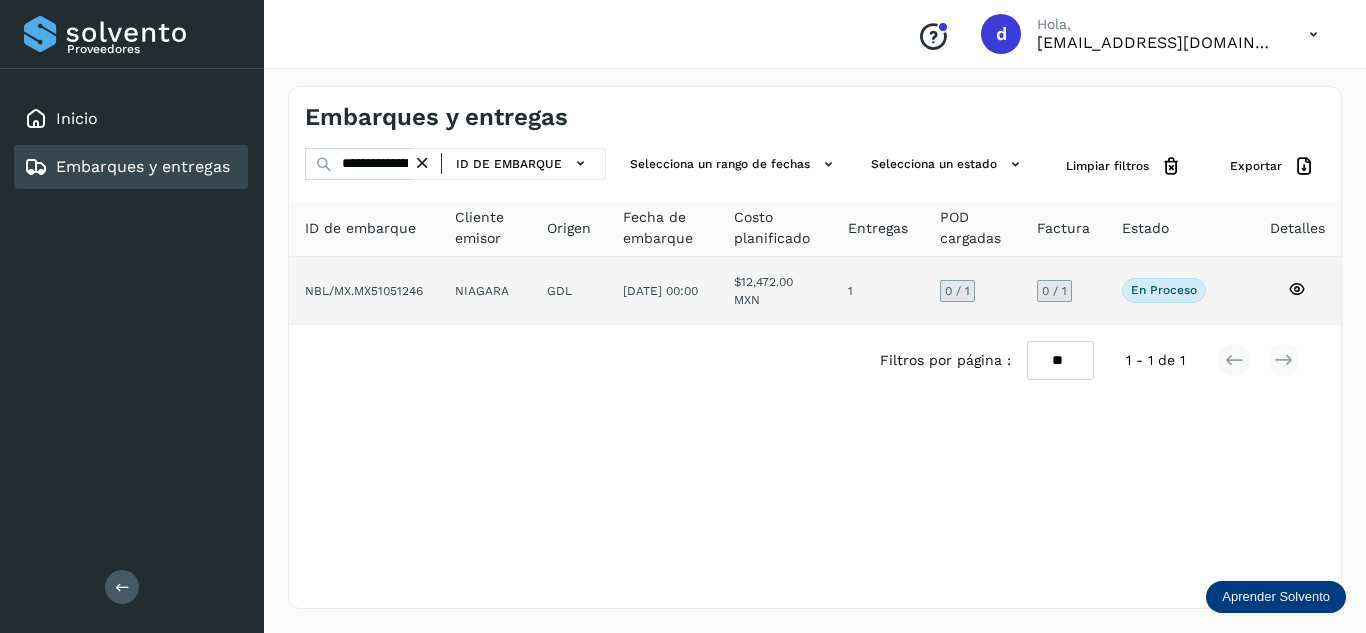 click 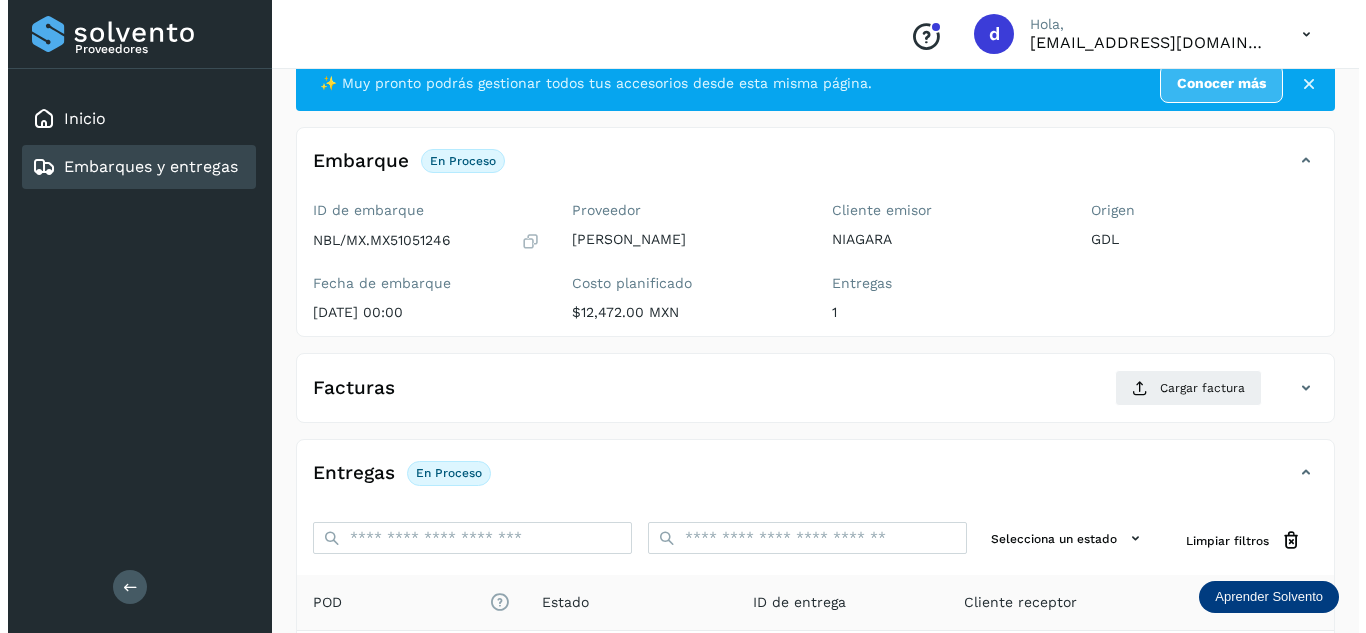 scroll, scrollTop: 0, scrollLeft: 0, axis: both 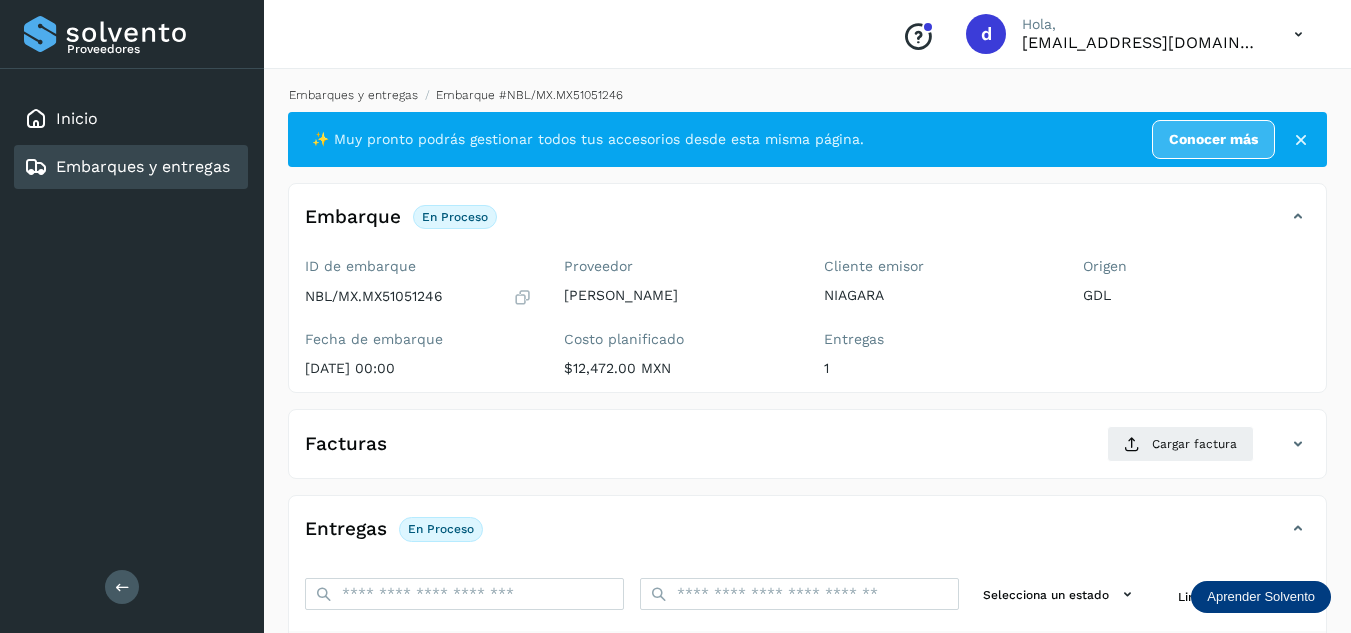 click on "Embarques y entregas" at bounding box center [353, 95] 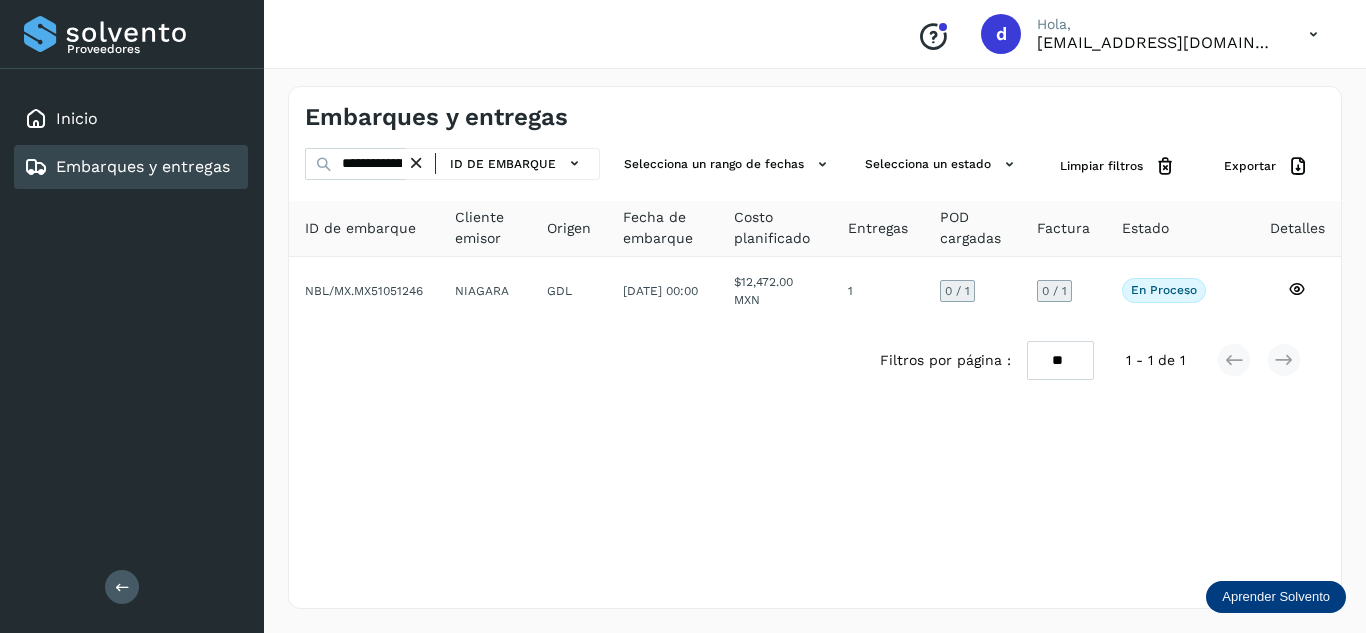 click at bounding box center [416, 163] 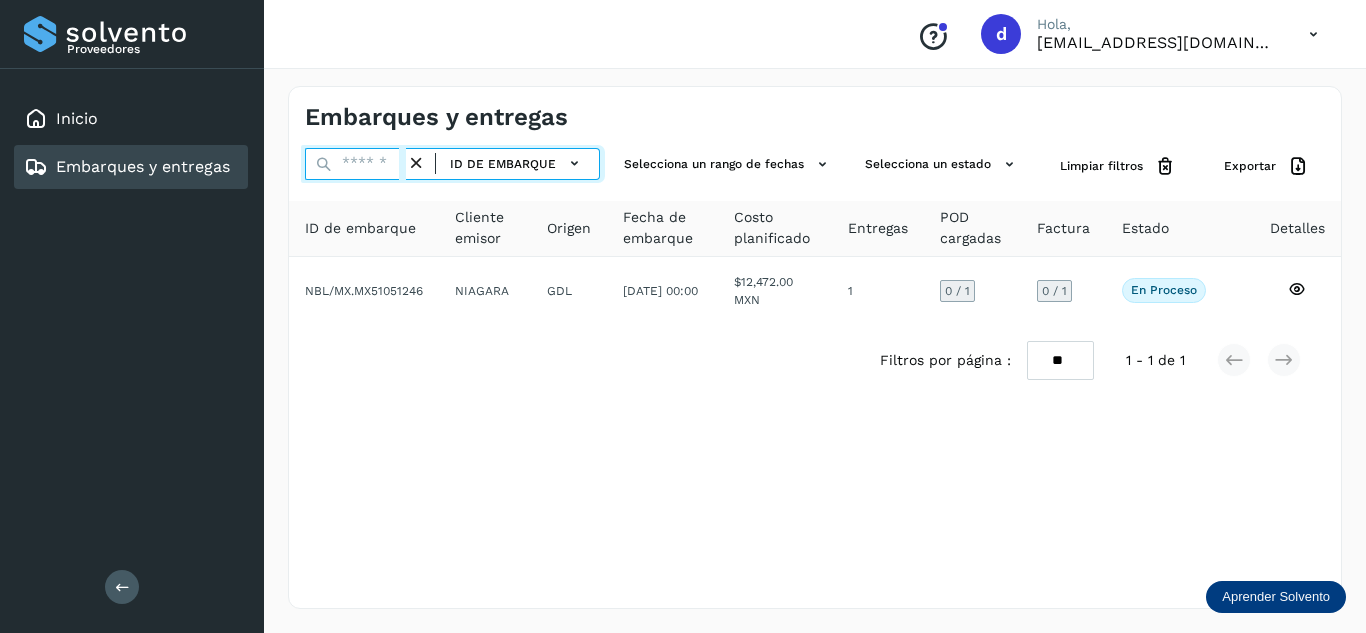 click at bounding box center [355, 164] 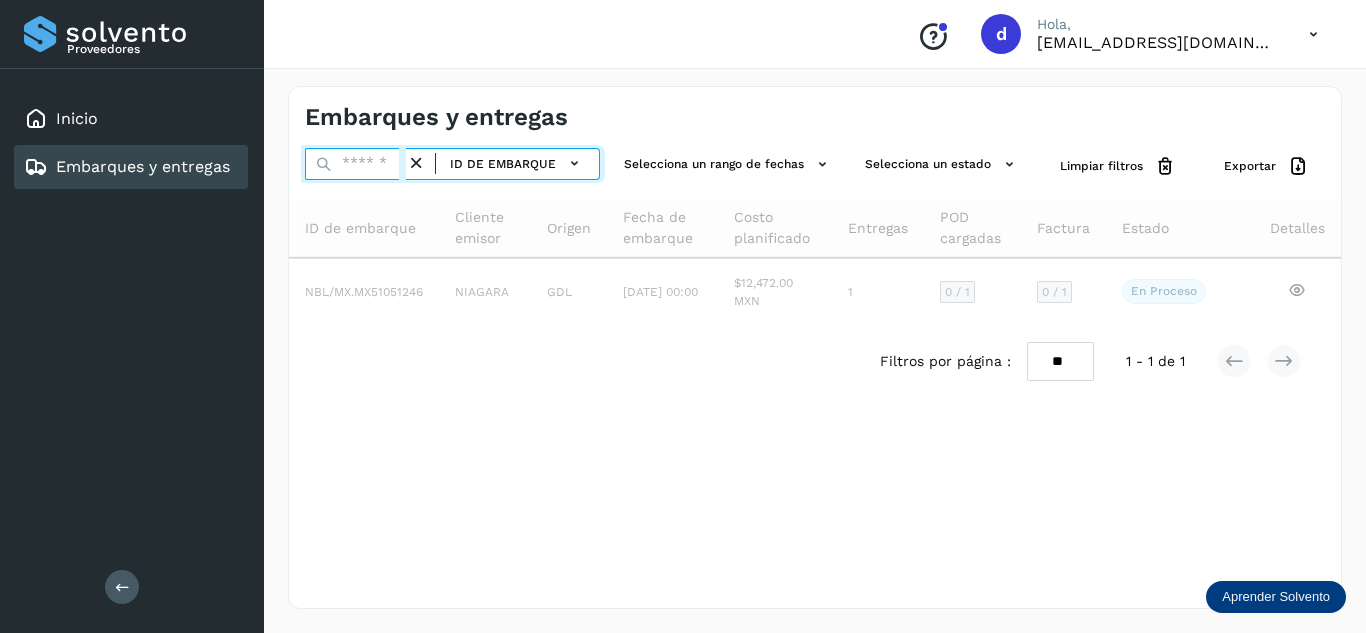 paste on "**********" 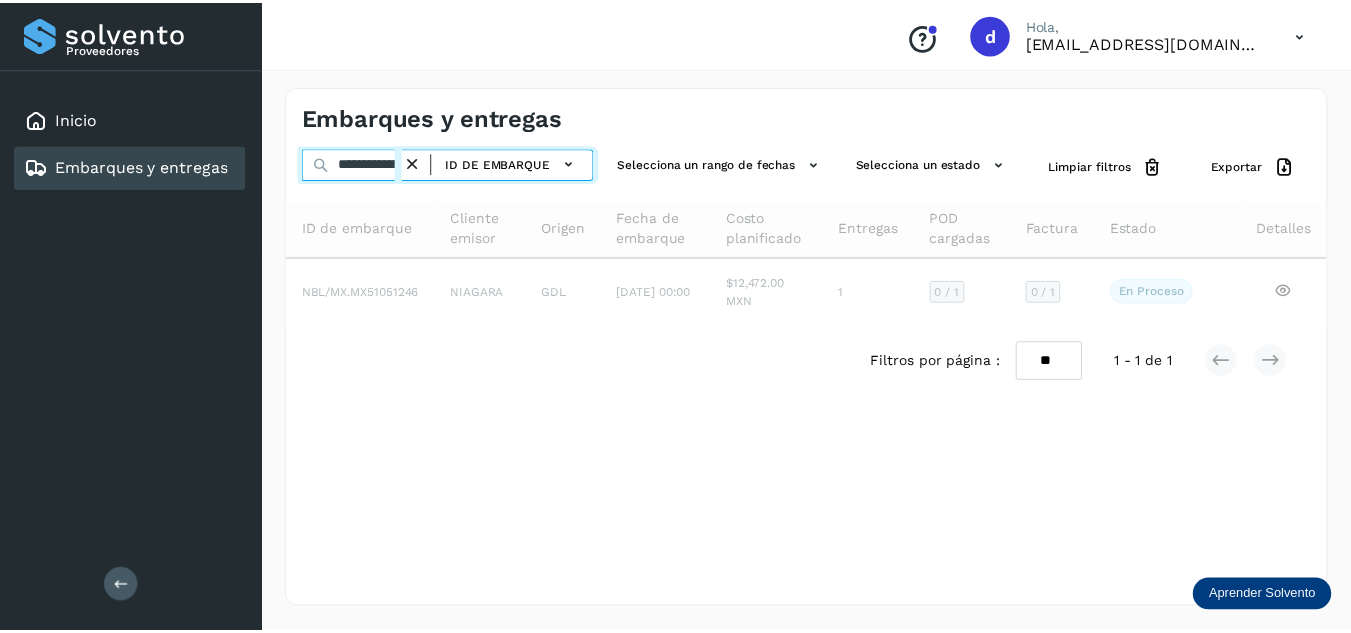 scroll, scrollTop: 0, scrollLeft: 74, axis: horizontal 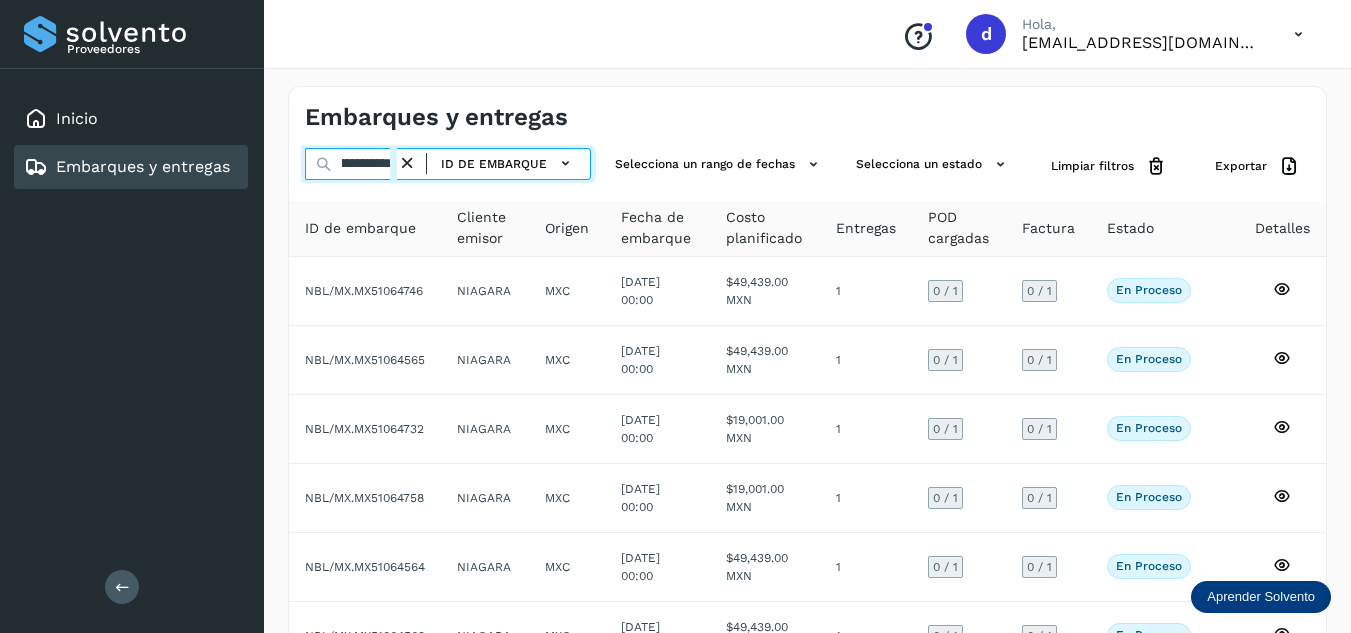 type on "**********" 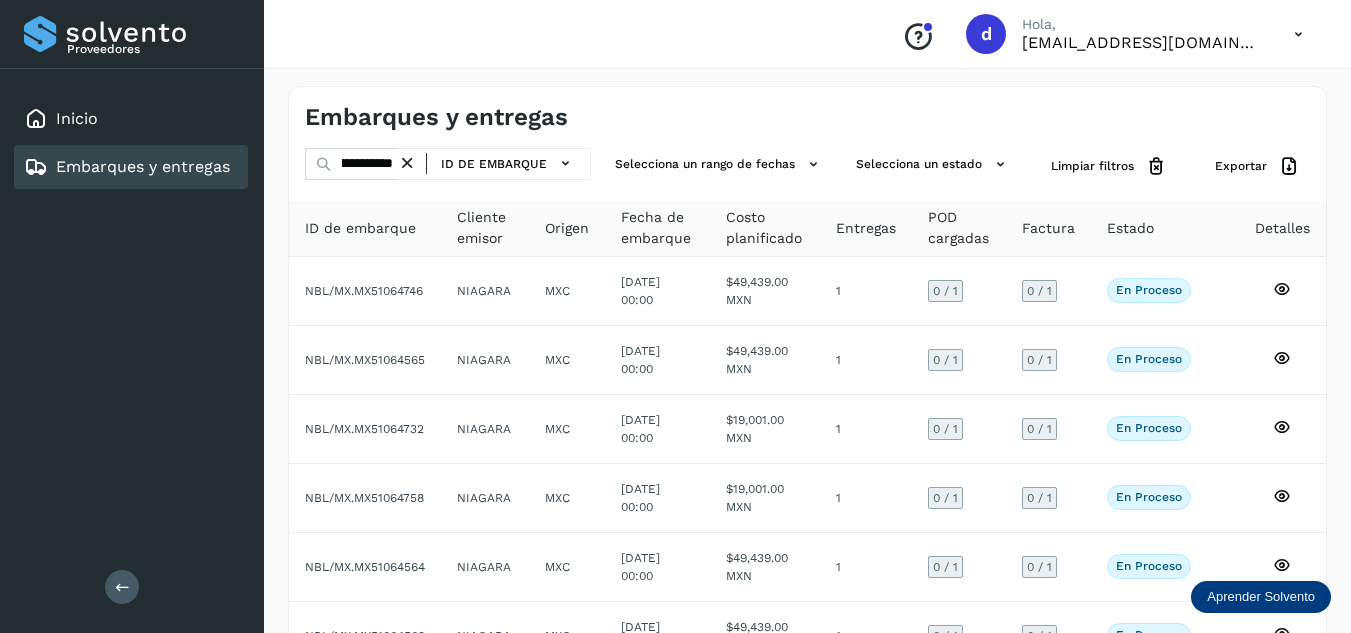 click at bounding box center (407, 163) 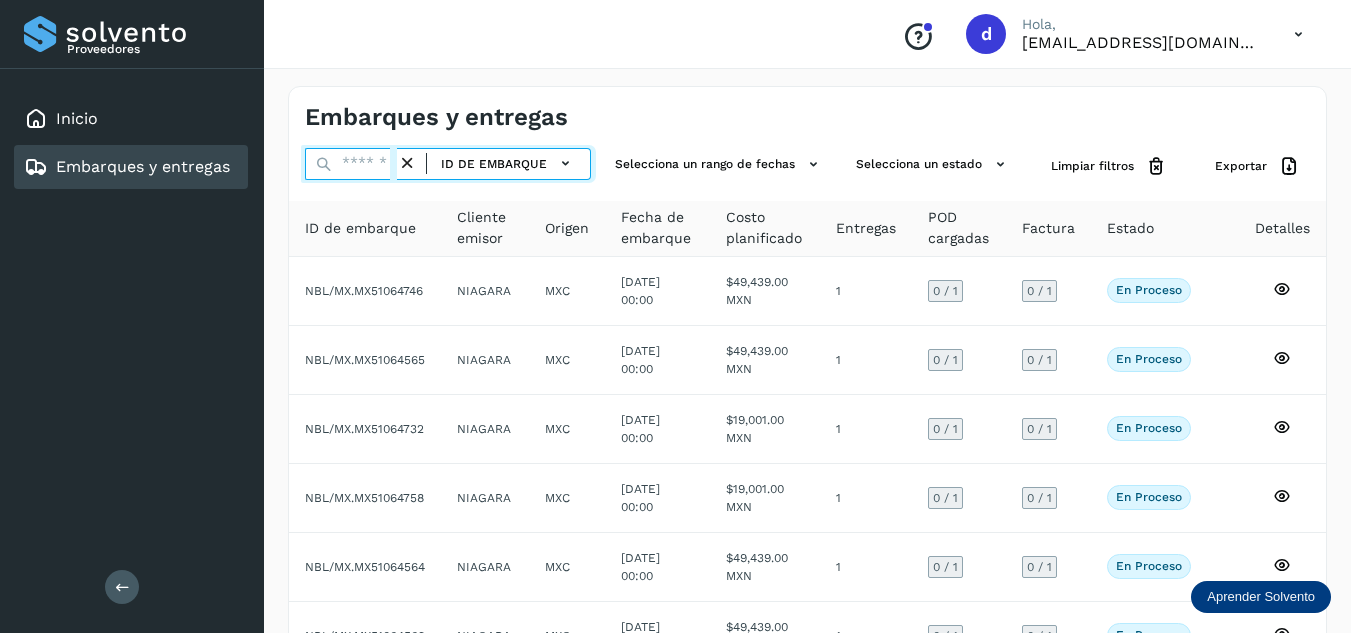click at bounding box center (351, 164) 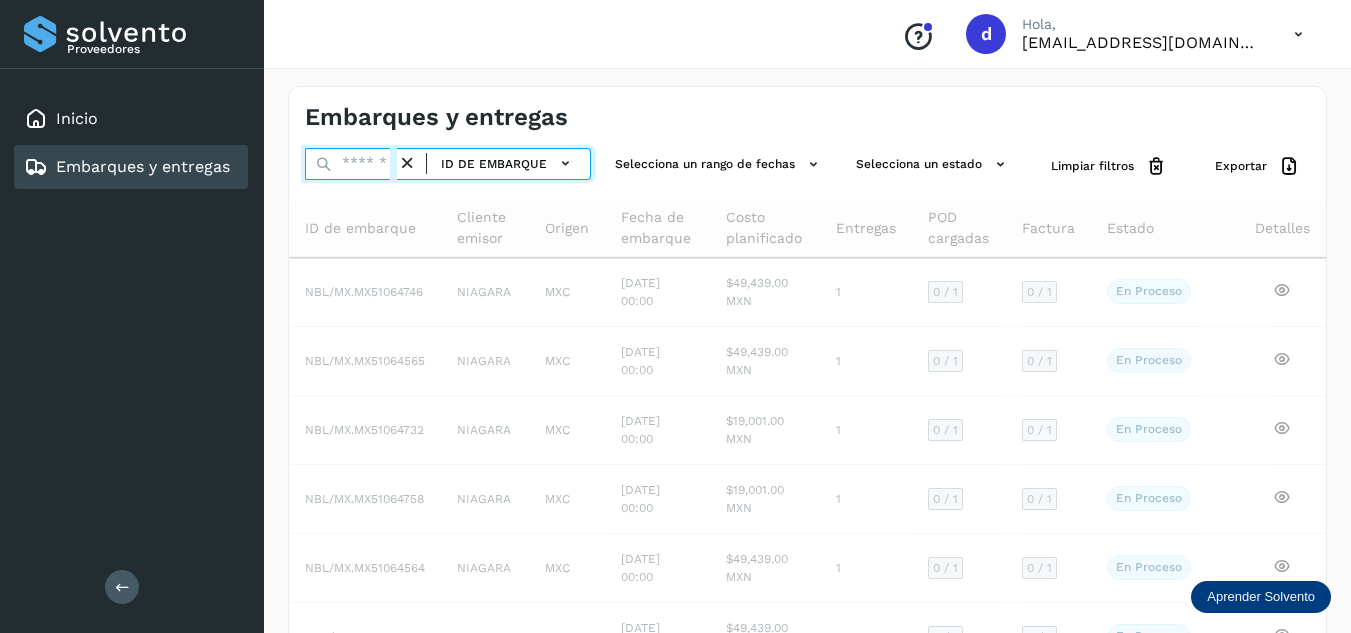paste on "**********" 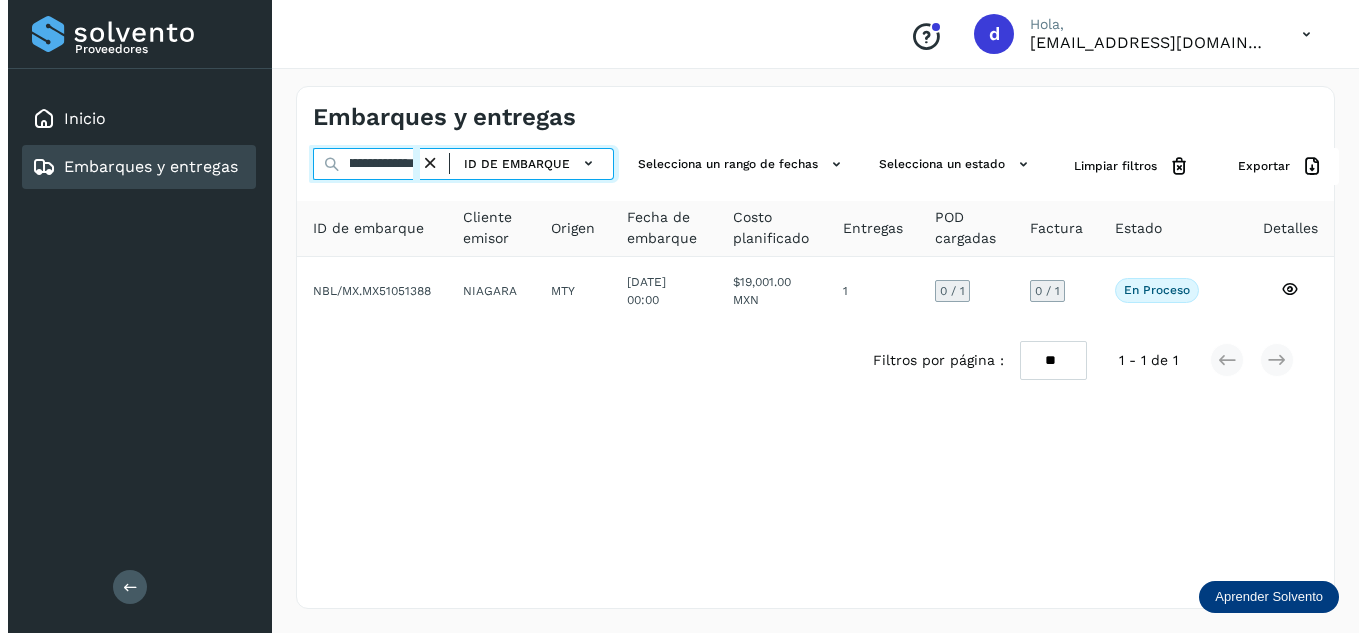 scroll, scrollTop: 0, scrollLeft: 74, axis: horizontal 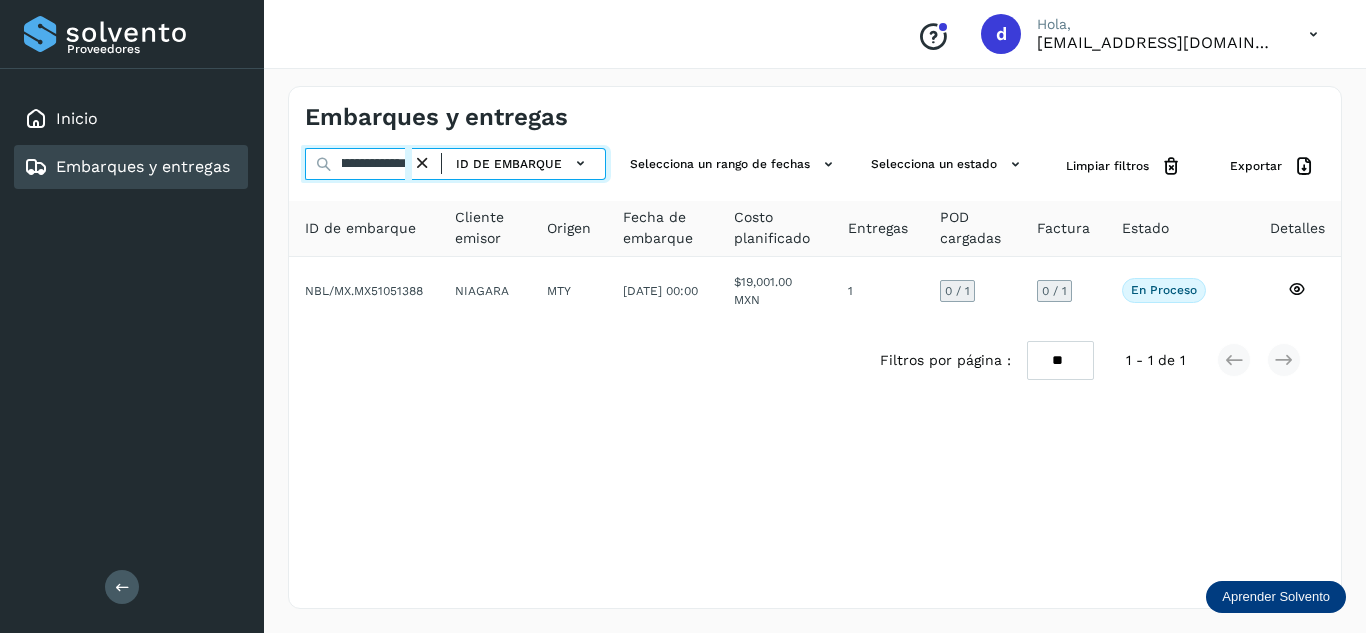 type on "**********" 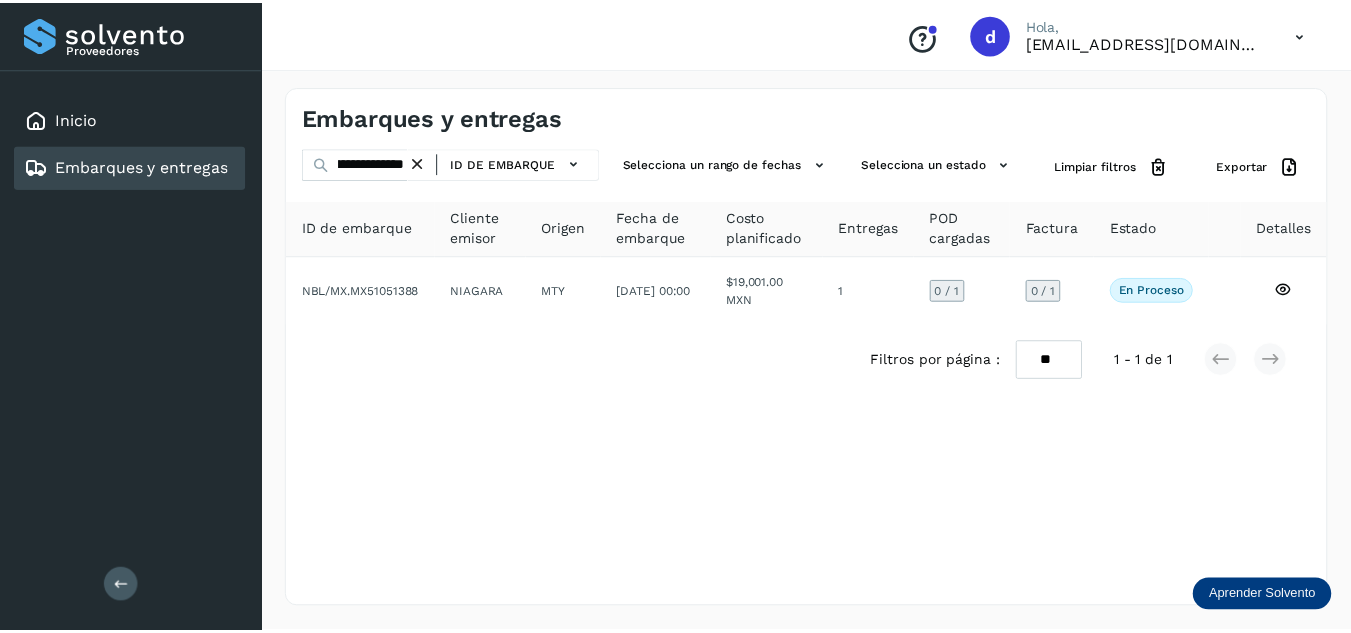 scroll, scrollTop: 0, scrollLeft: 0, axis: both 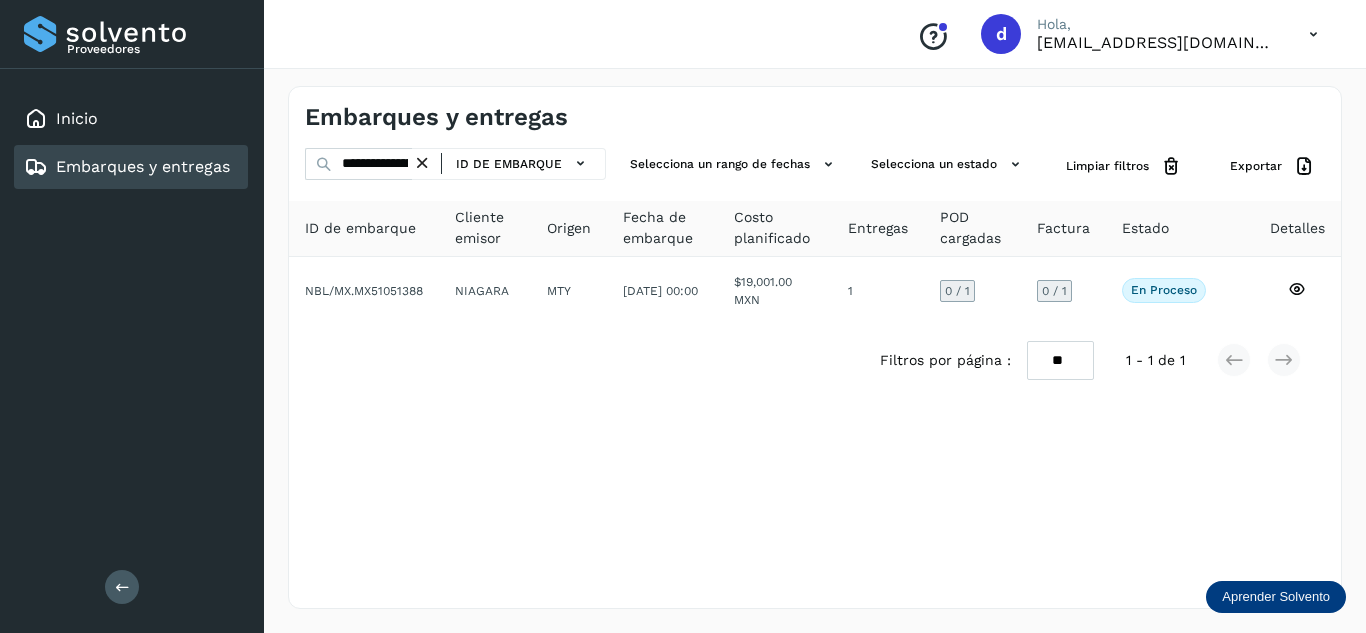 click at bounding box center [422, 163] 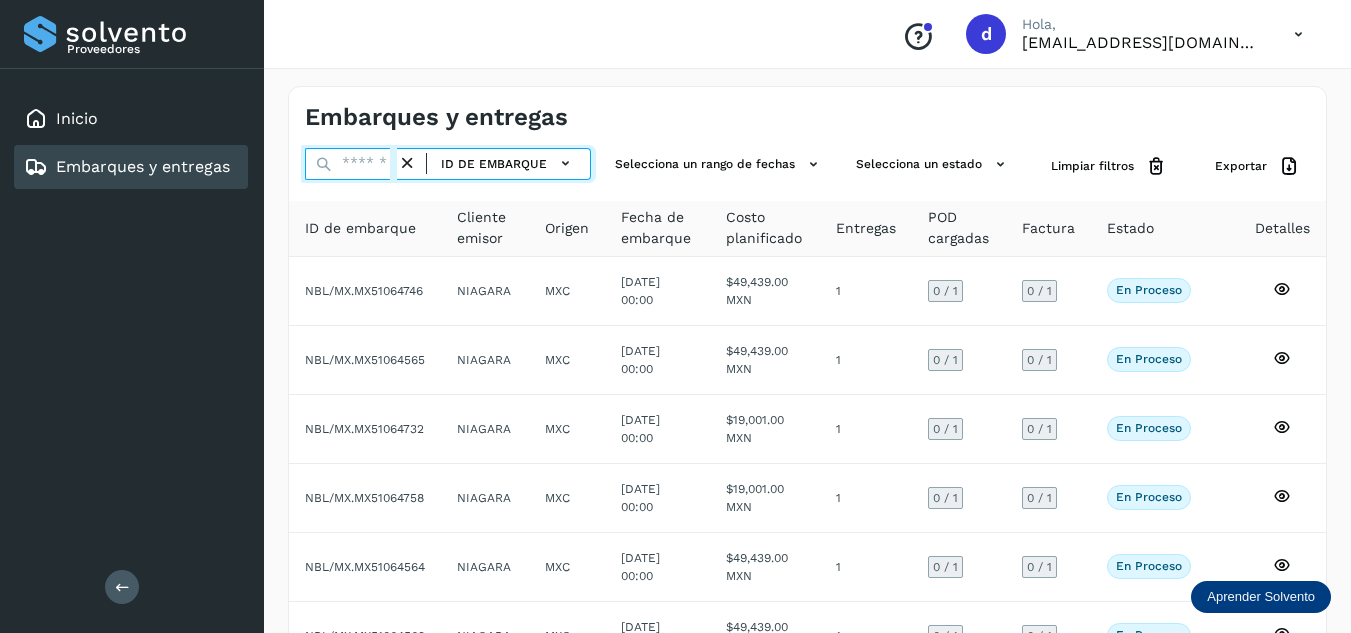 click at bounding box center (351, 164) 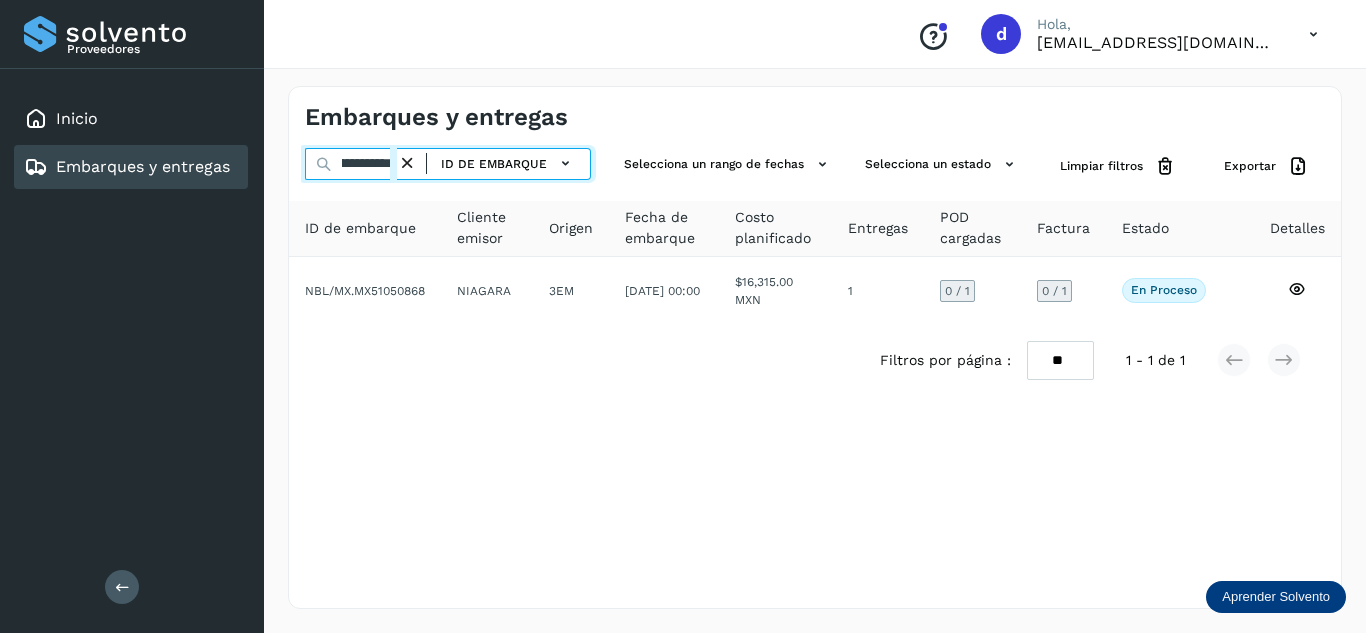 scroll, scrollTop: 0, scrollLeft: 77, axis: horizontal 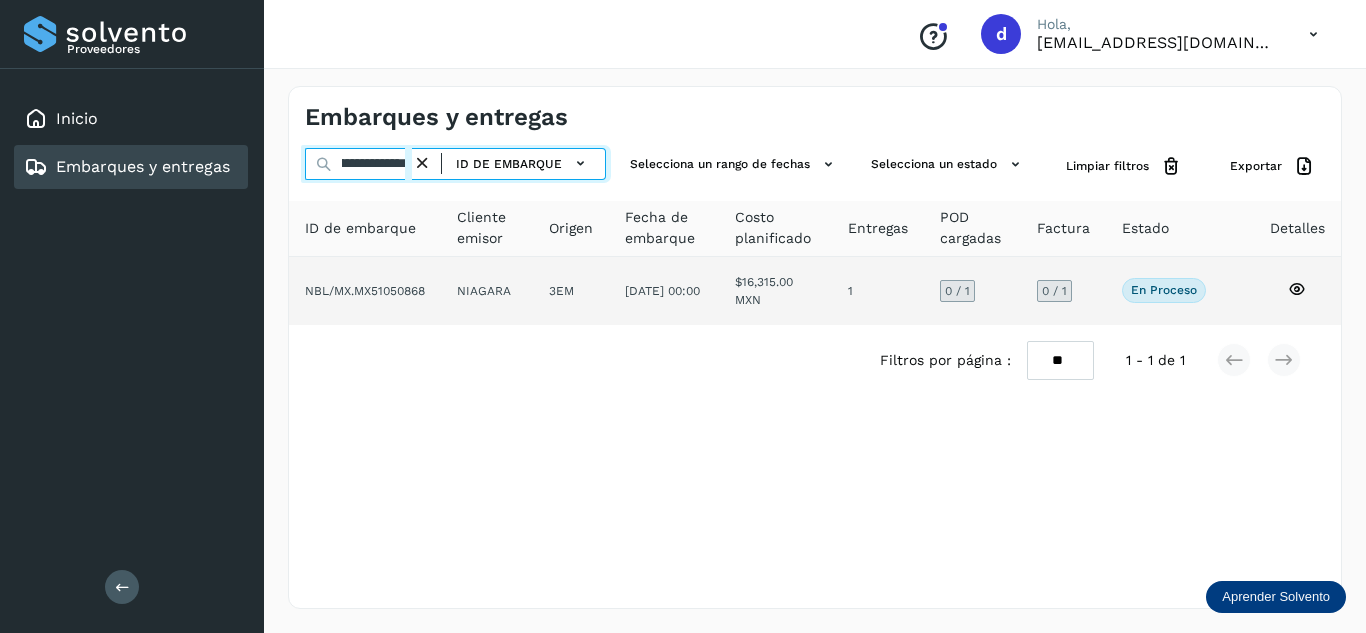 type on "**********" 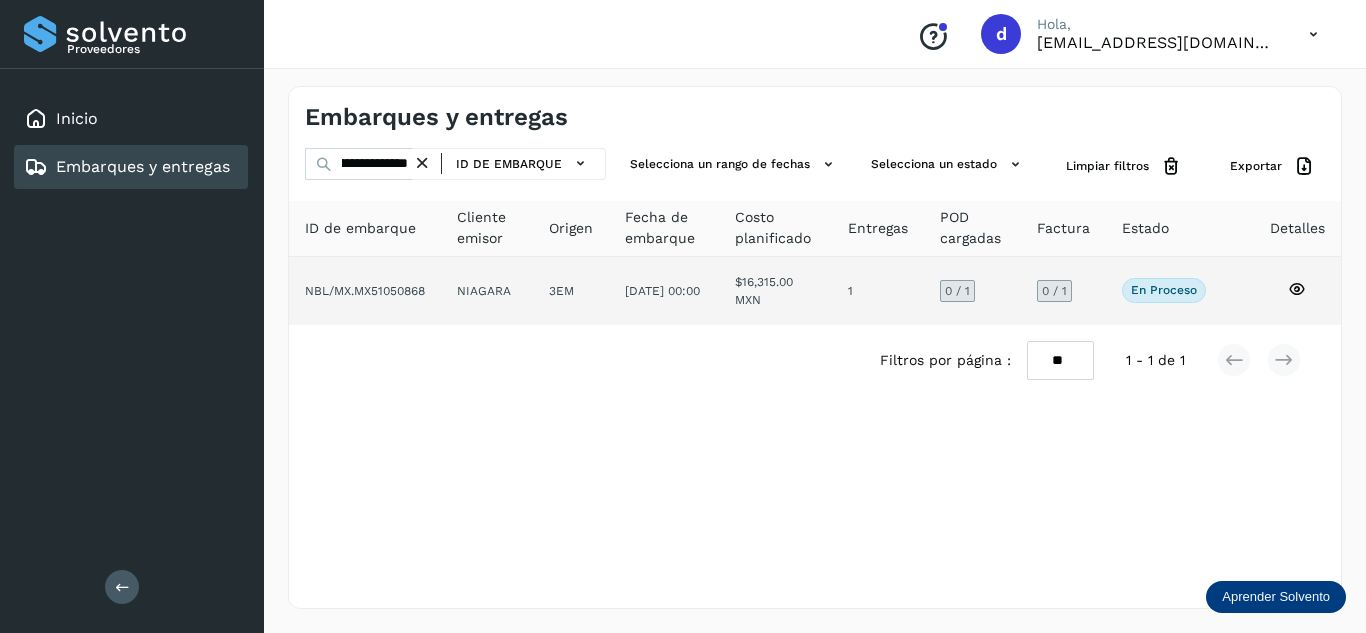 click 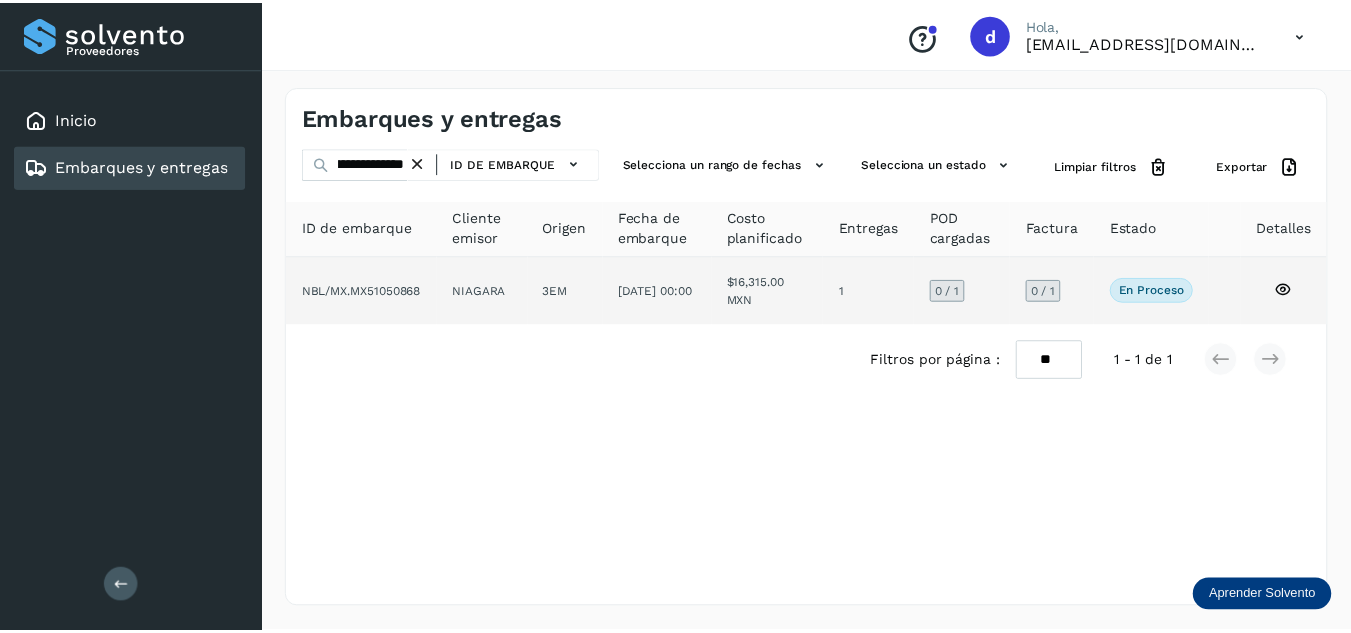 scroll, scrollTop: 0, scrollLeft: 0, axis: both 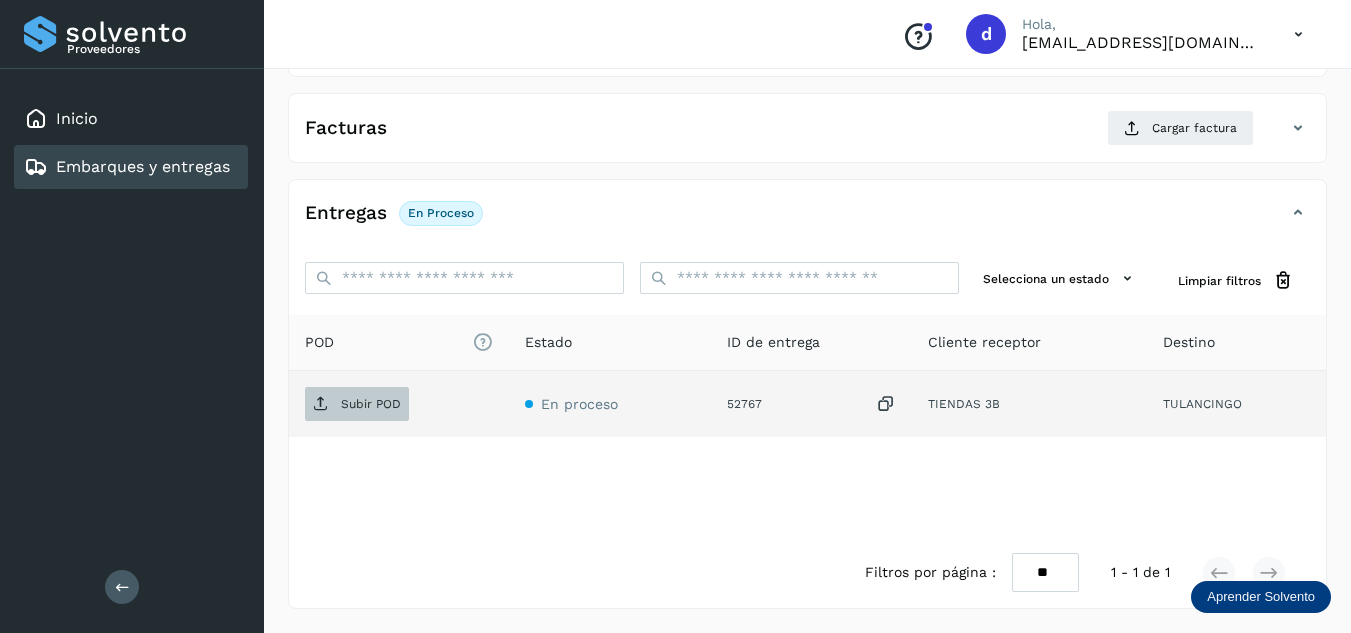click on "Subir POD" at bounding box center [371, 404] 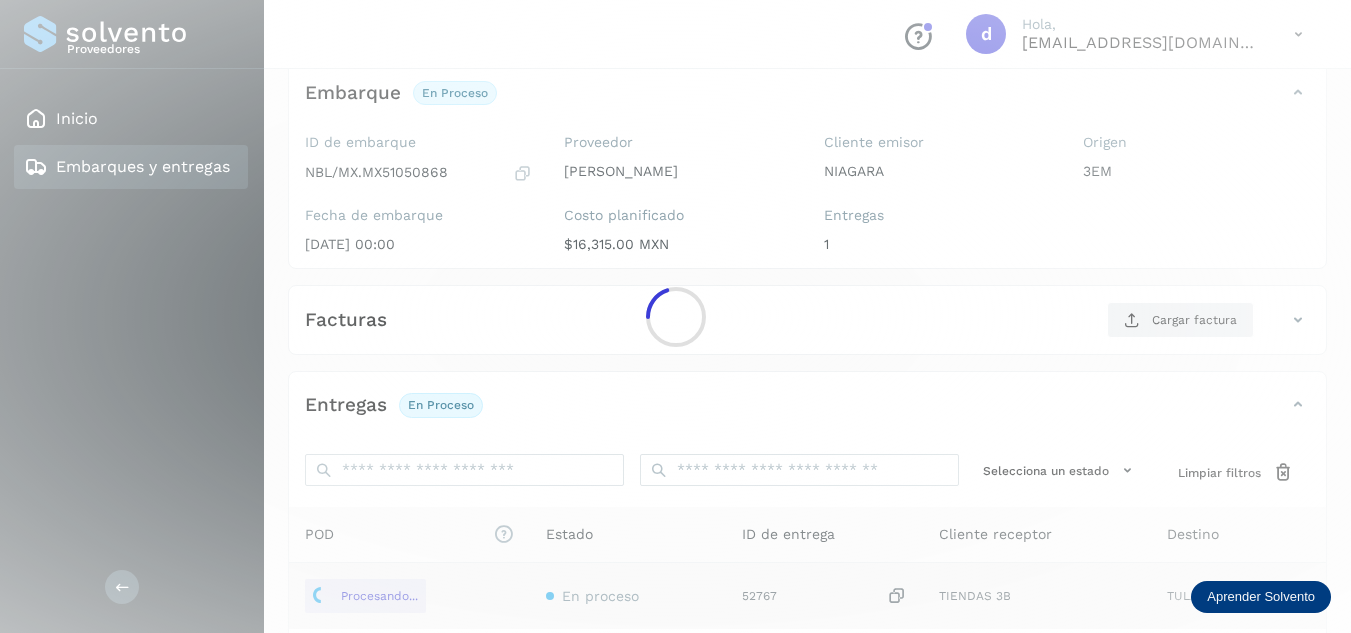 scroll, scrollTop: 116, scrollLeft: 0, axis: vertical 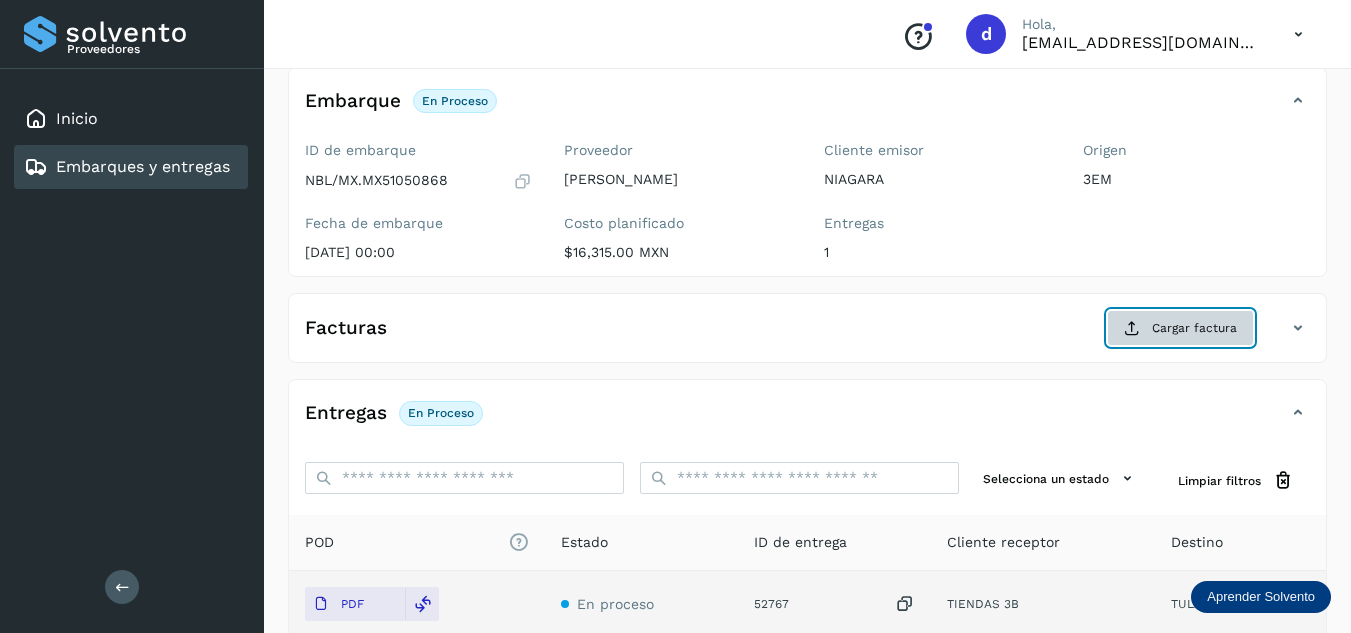 click on "Cargar factura" 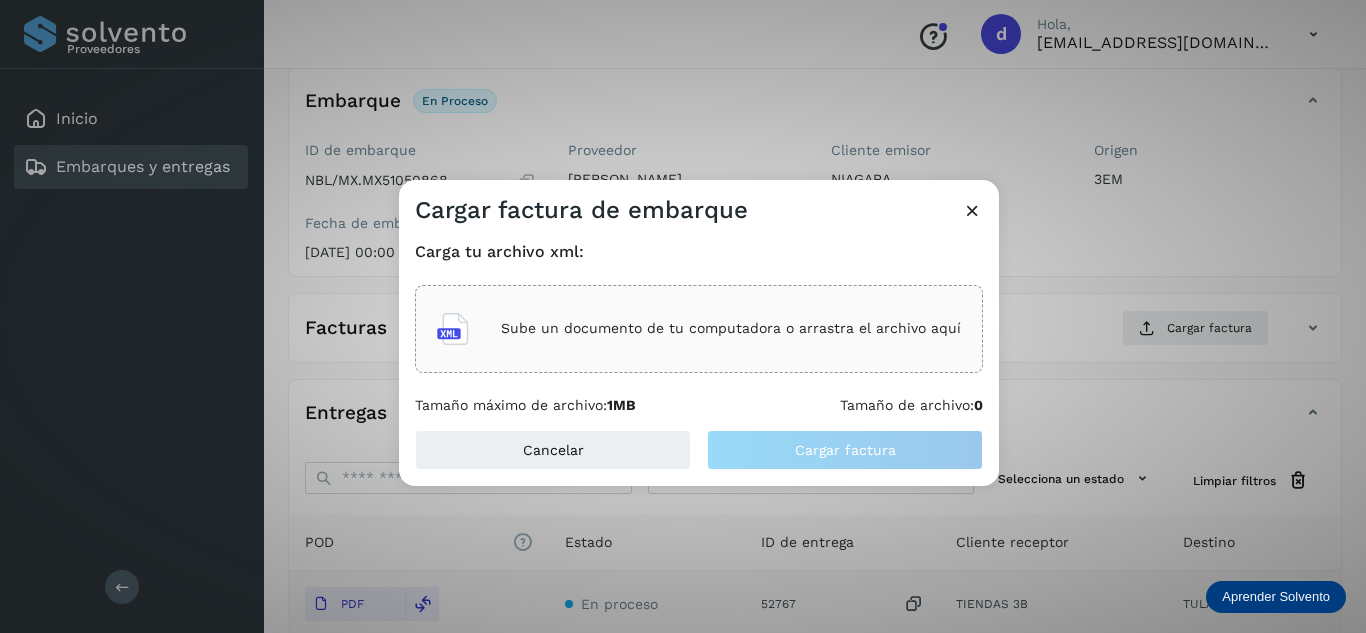 click on "Sube un documento de tu computadora o arrastra el archivo aquí" 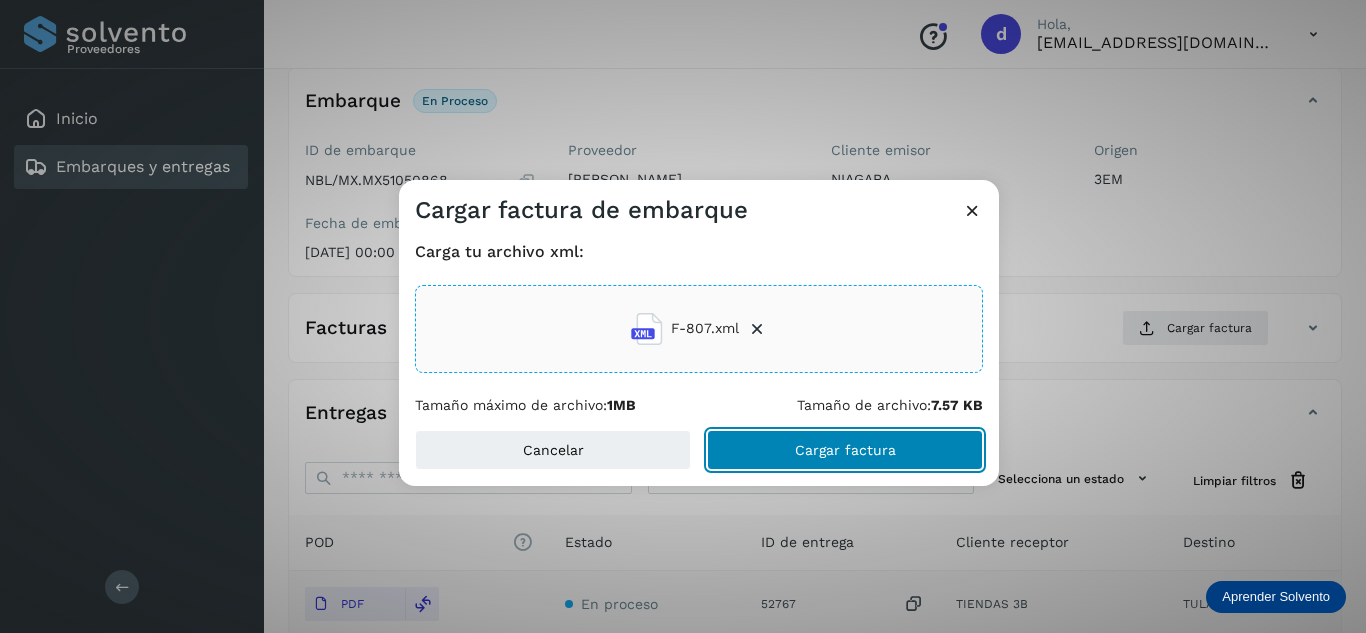 click on "Cargar factura" 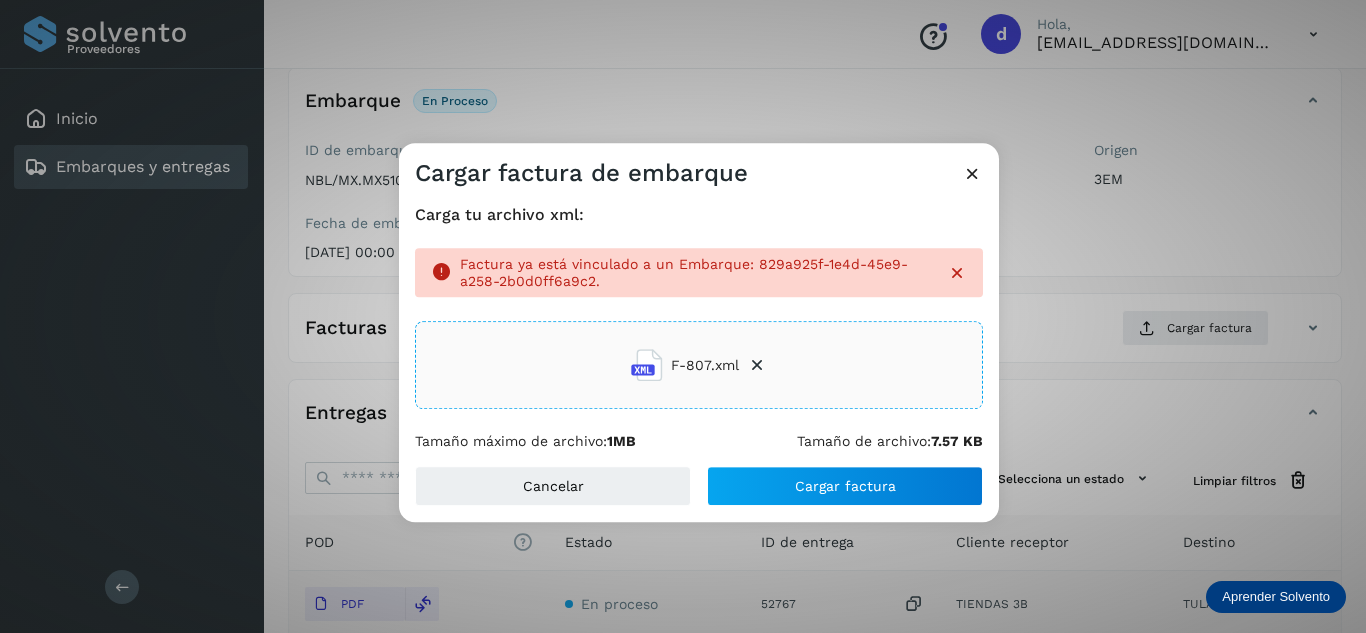 click at bounding box center [972, 173] 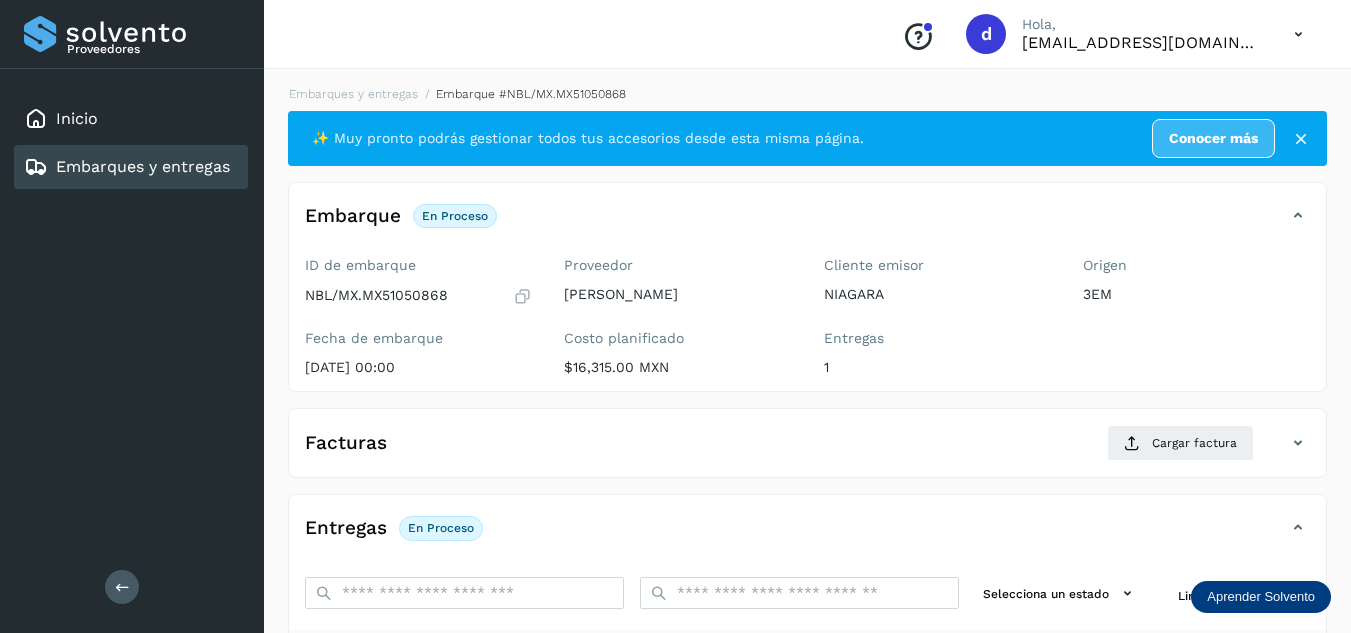 scroll, scrollTop: 0, scrollLeft: 0, axis: both 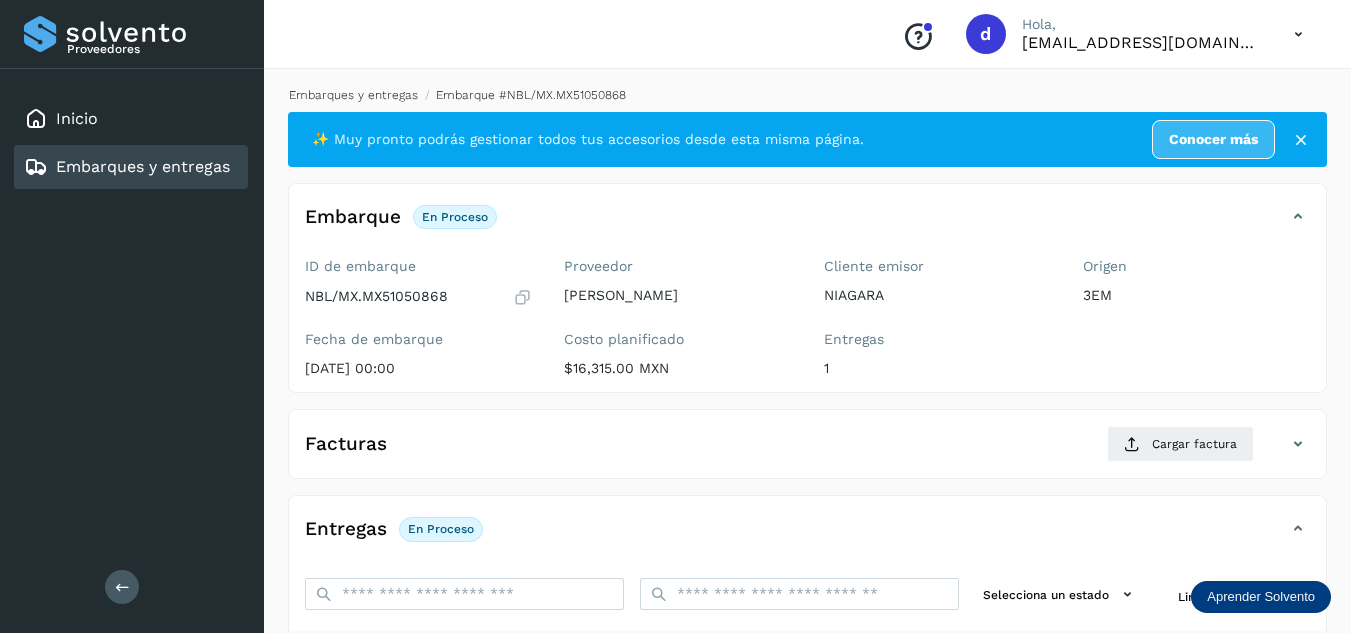 click on "Embarques y entregas" at bounding box center (353, 95) 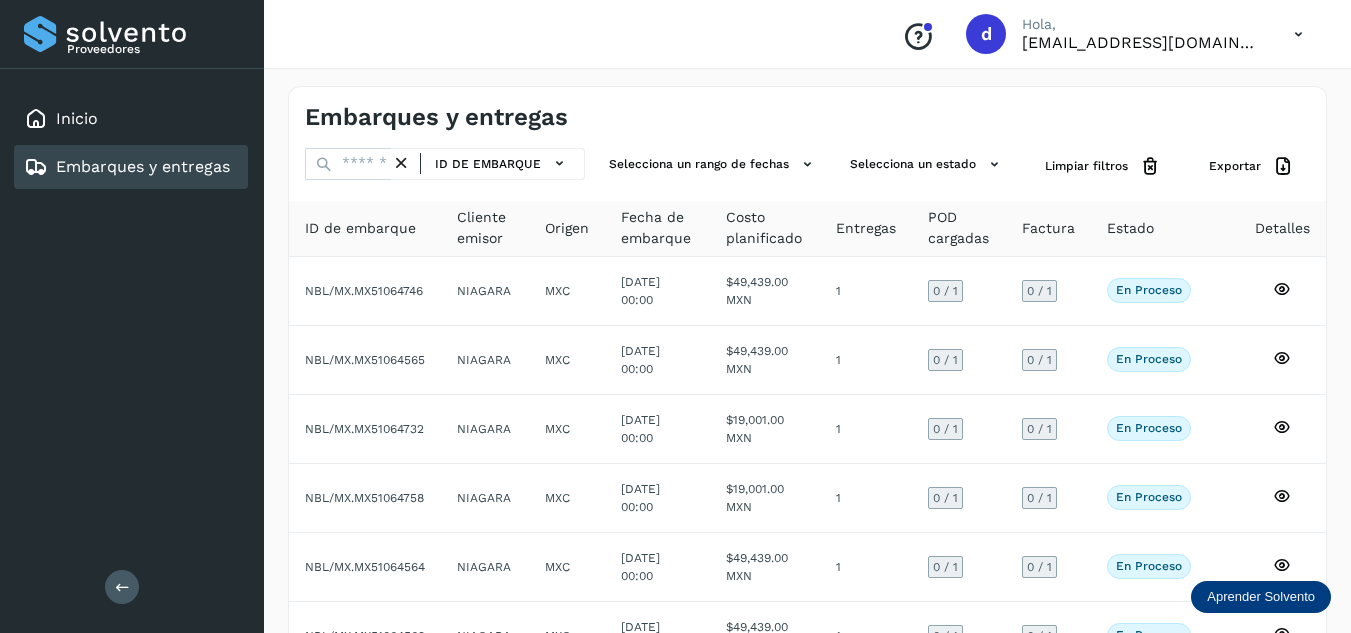 click at bounding box center (401, 163) 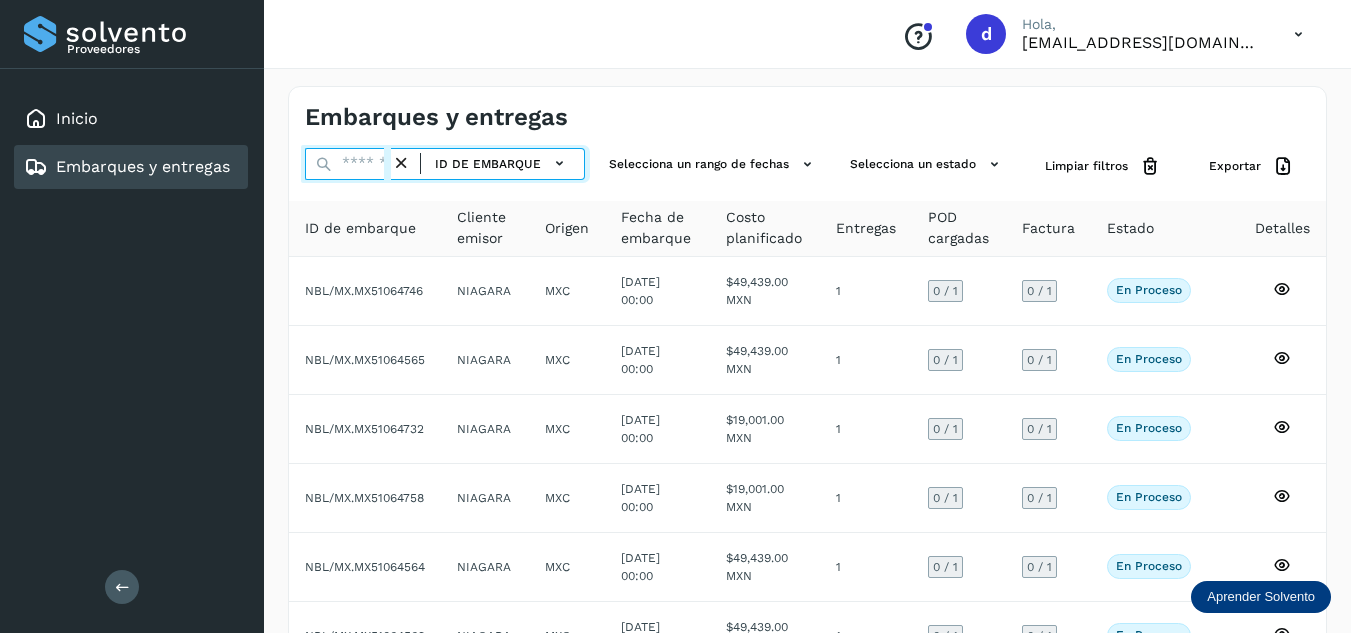 click at bounding box center (348, 164) 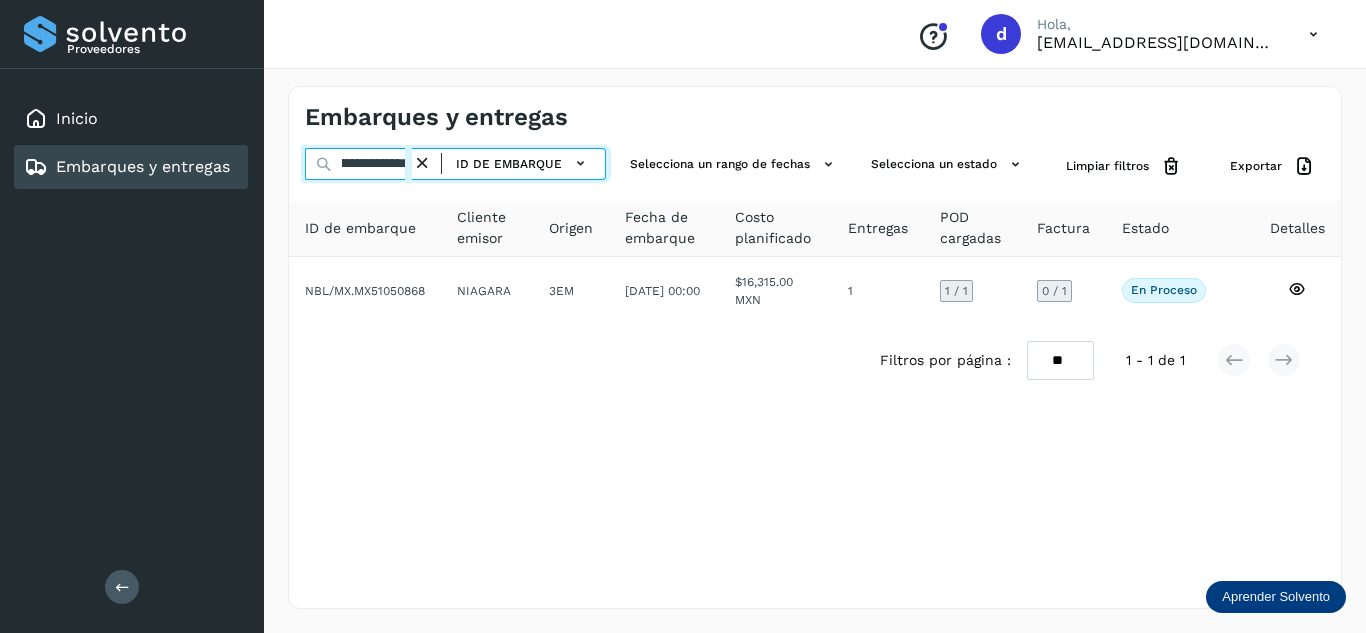 scroll, scrollTop: 0, scrollLeft: 77, axis: horizontal 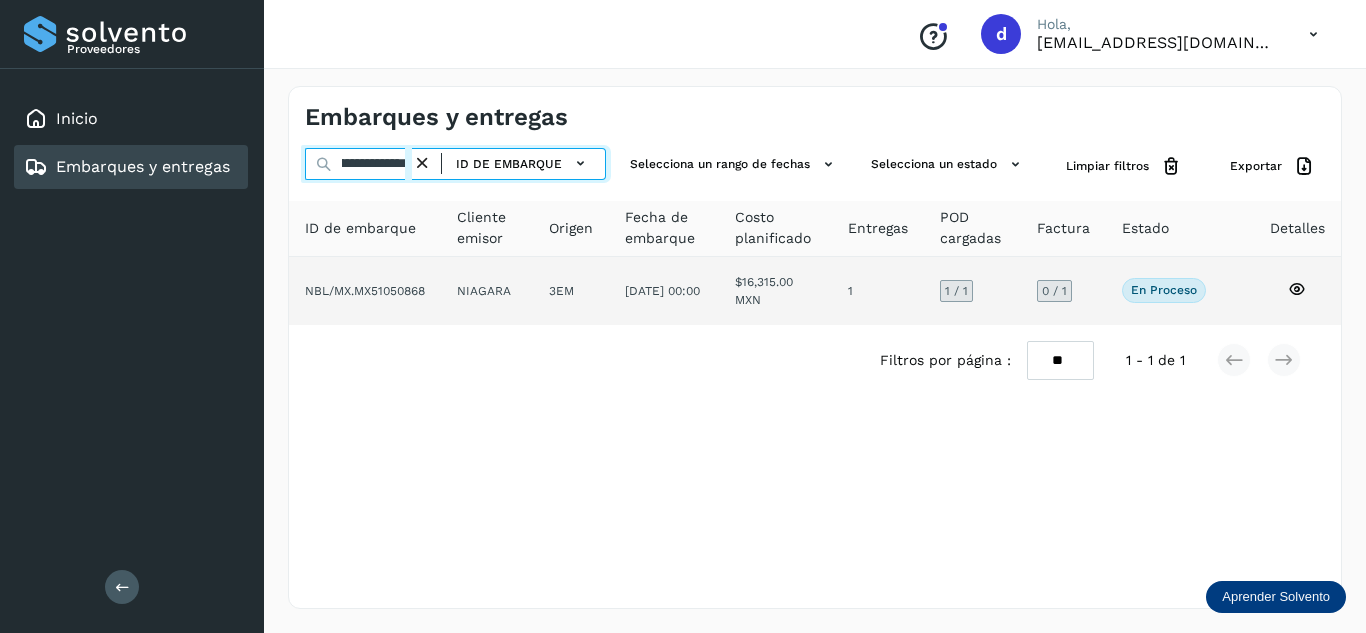 type on "**********" 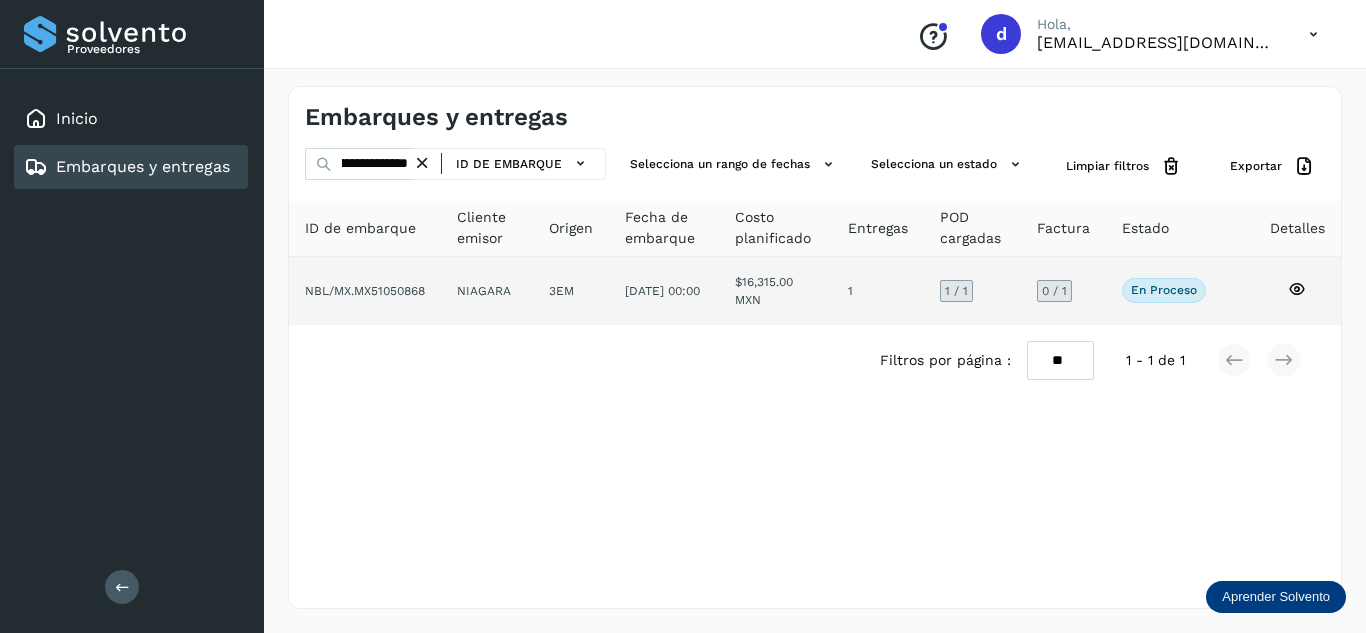 click 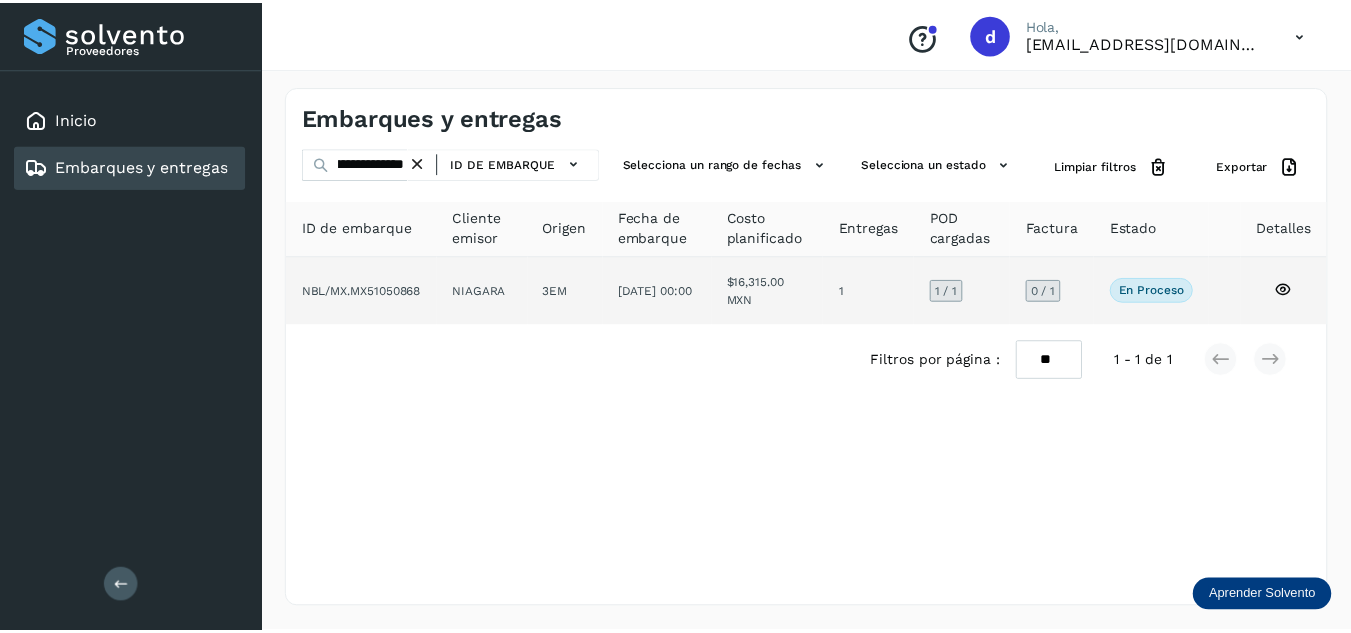 scroll, scrollTop: 0, scrollLeft: 0, axis: both 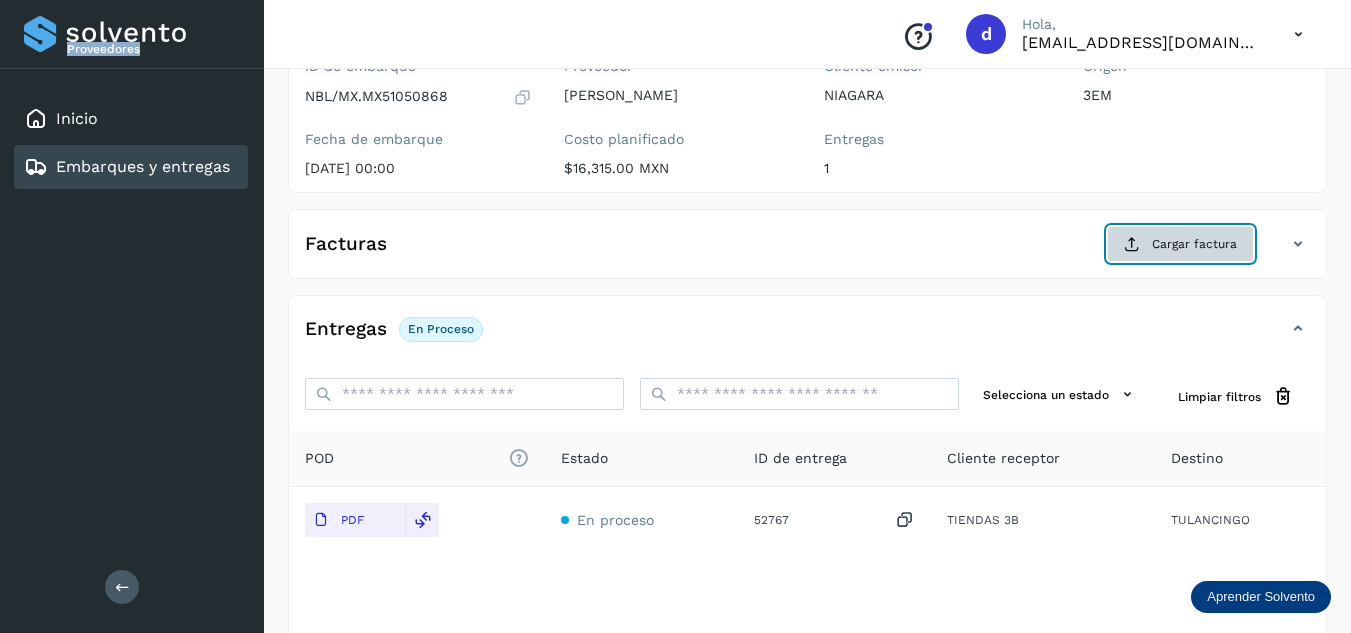 click on "Cargar factura" 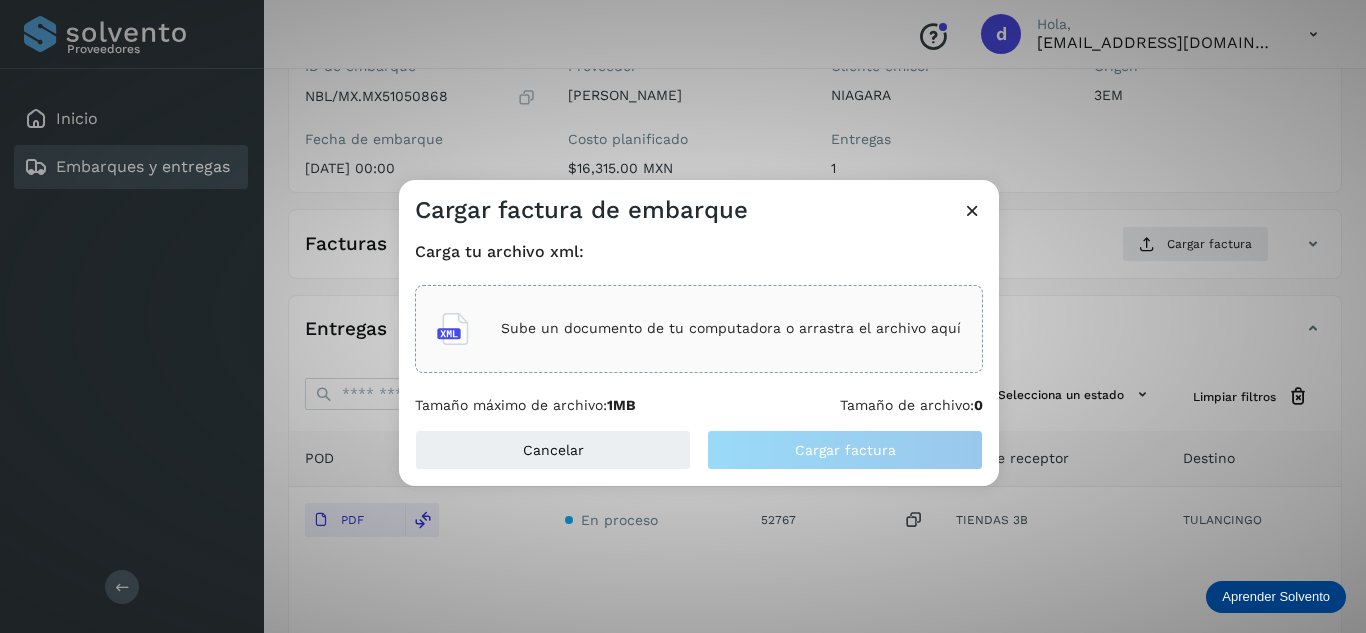 click on "Sube un documento de tu computadora o arrastra el archivo aquí" at bounding box center [731, 328] 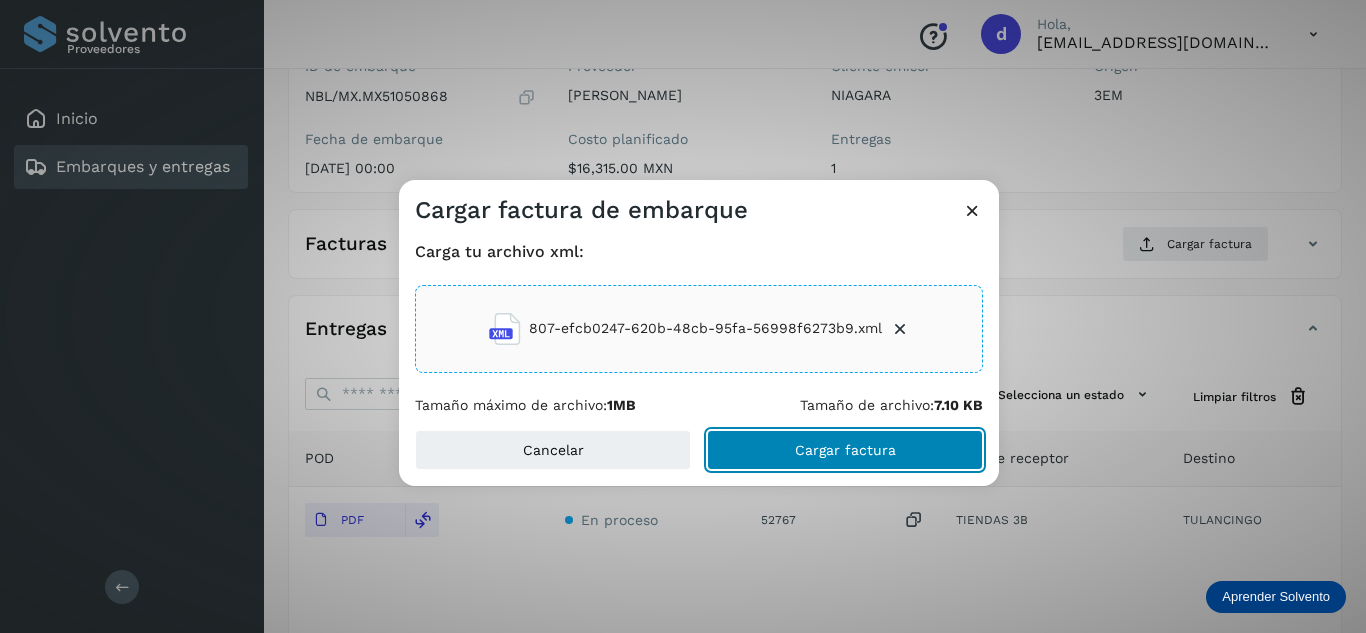 click on "Cargar factura" 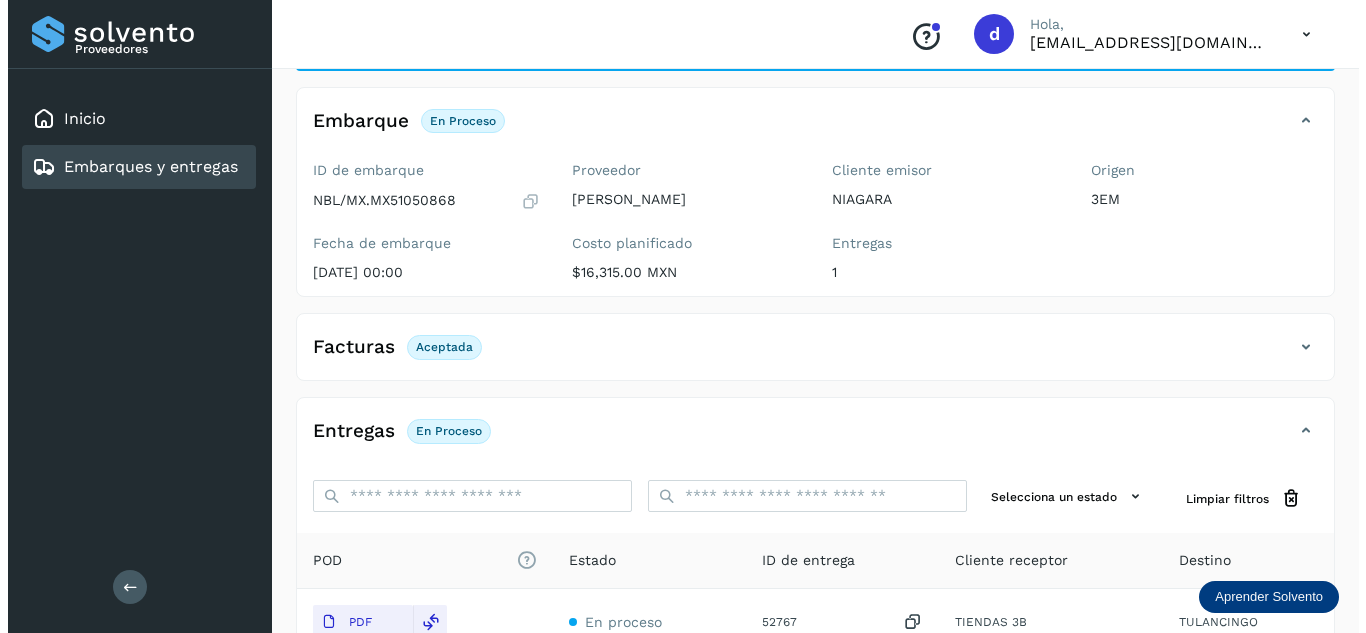 scroll, scrollTop: 0, scrollLeft: 0, axis: both 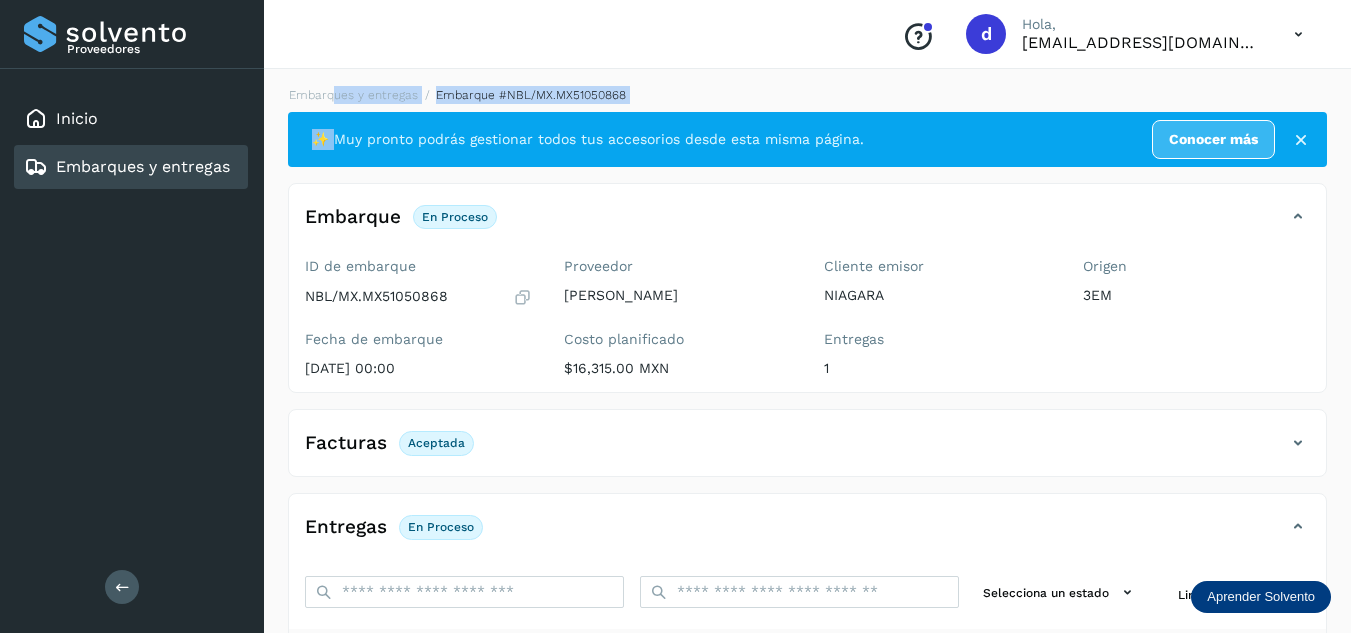 drag, startPoint x: 332, startPoint y: 104, endPoint x: 412, endPoint y: 70, distance: 86.925255 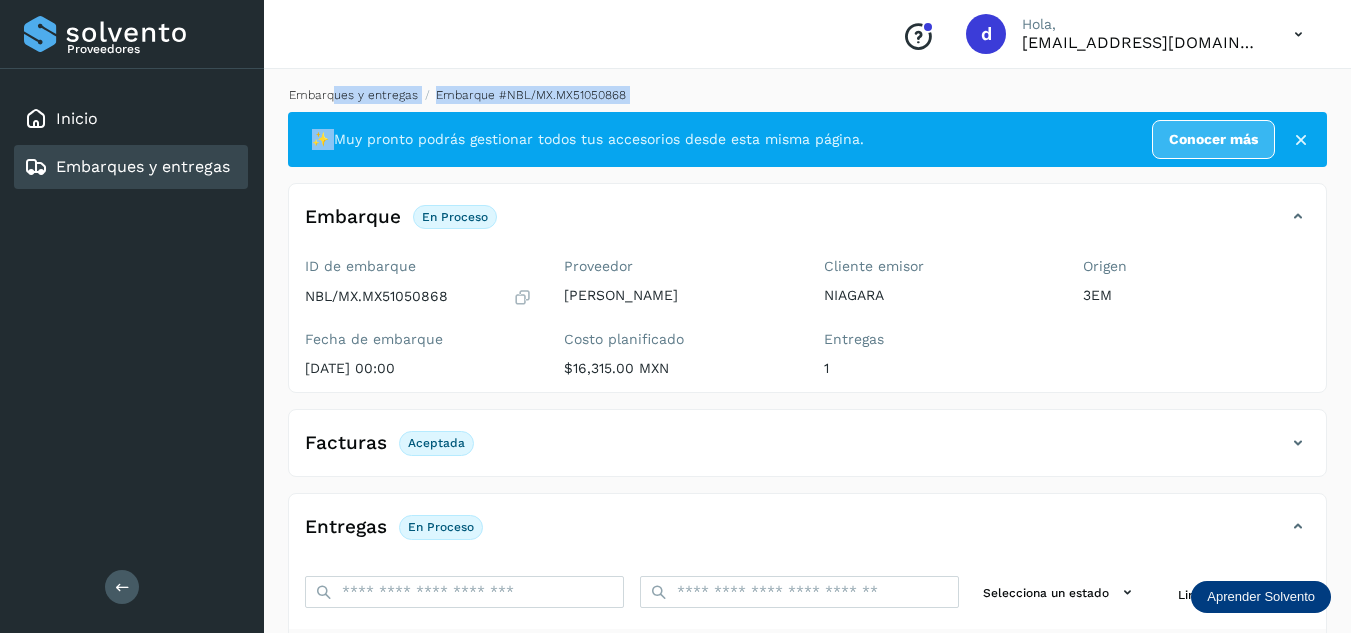 click on "Embarques y entregas" at bounding box center (353, 95) 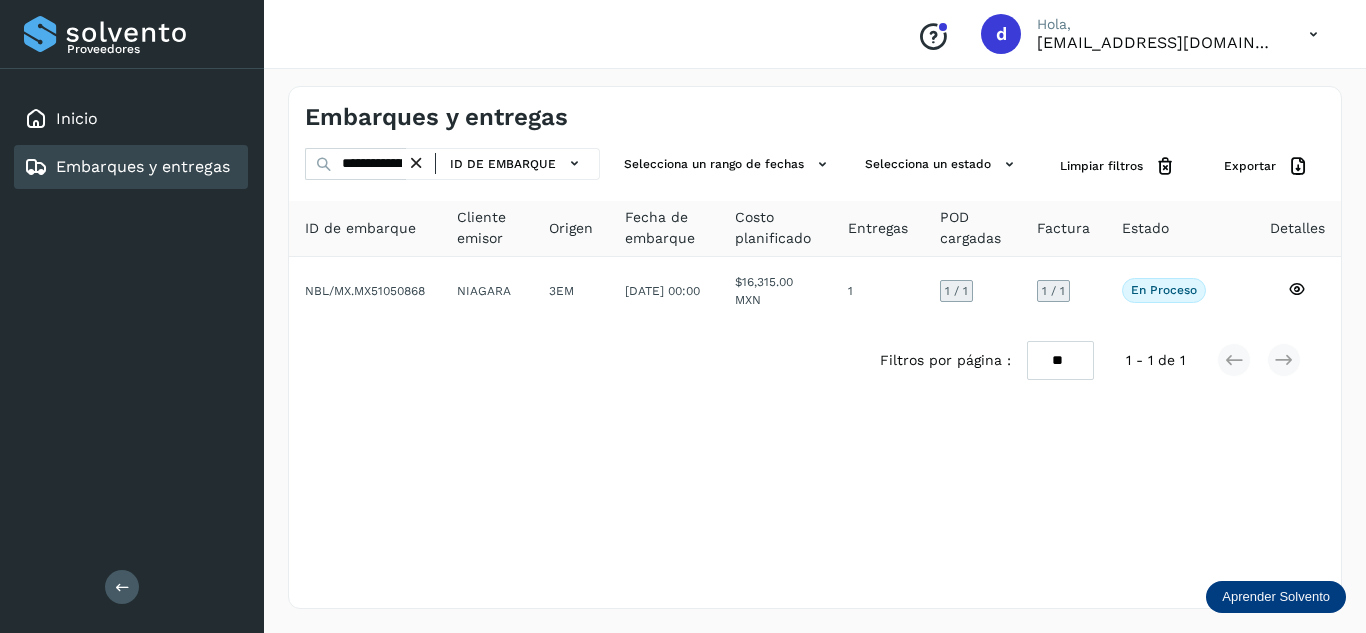 click at bounding box center (416, 163) 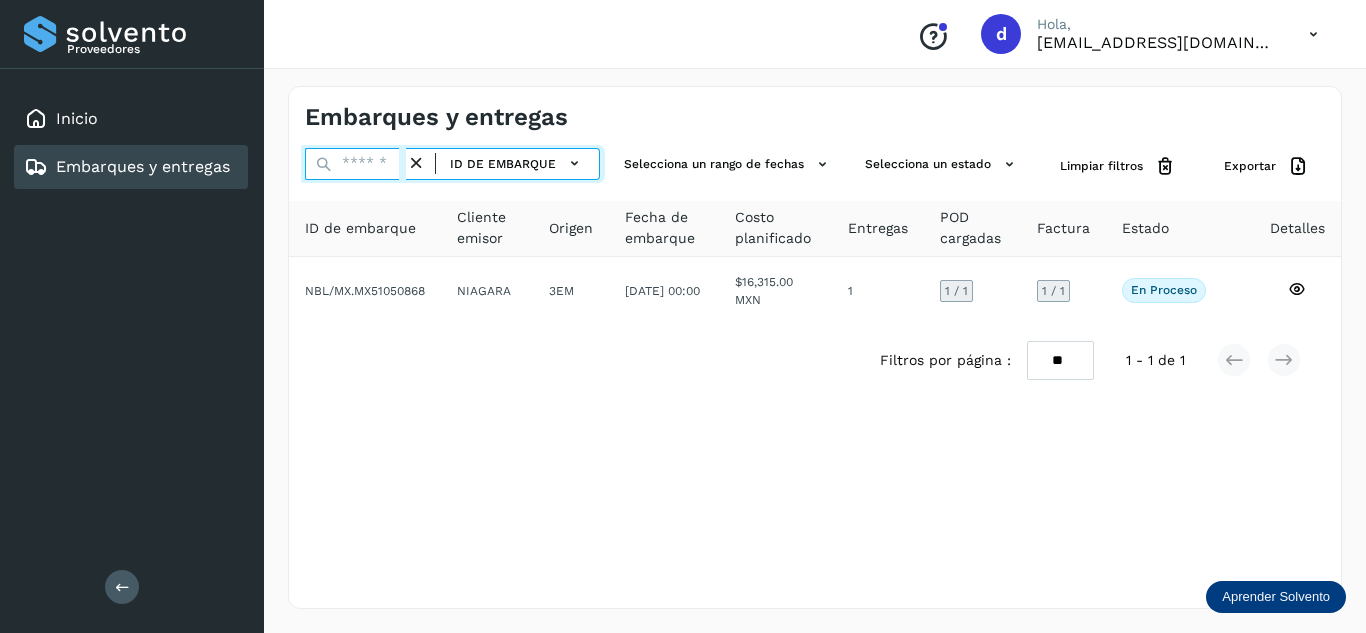 click at bounding box center (355, 164) 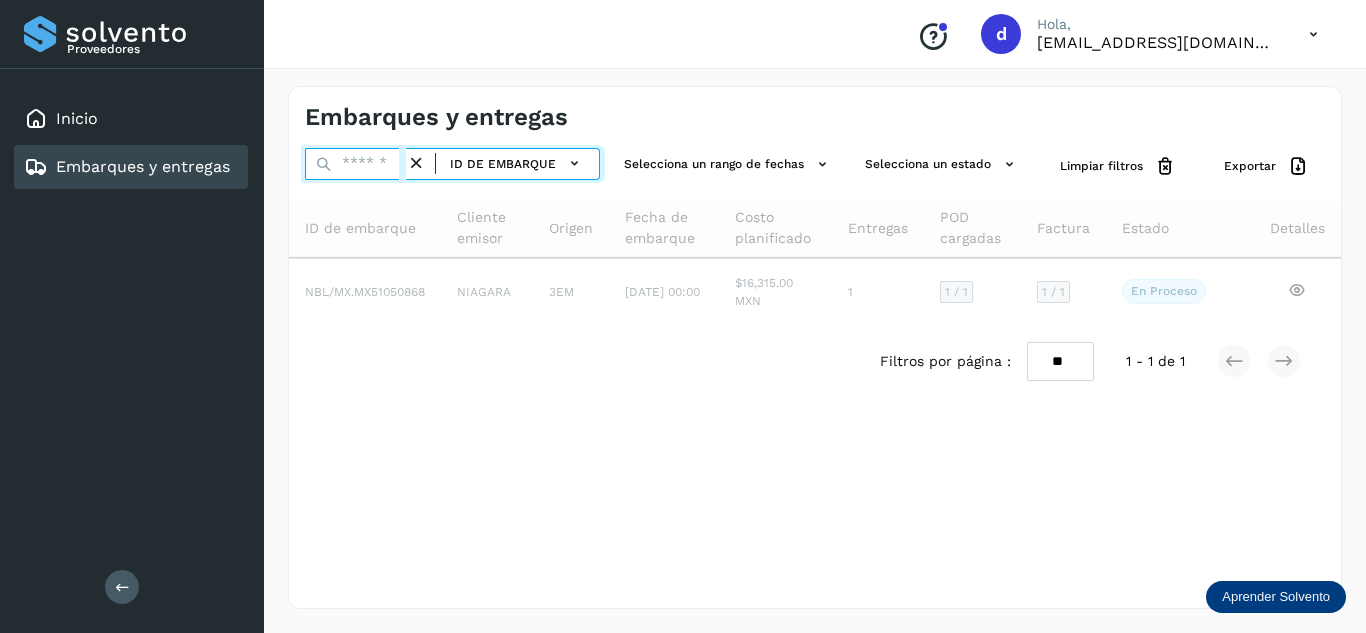 paste on "**********" 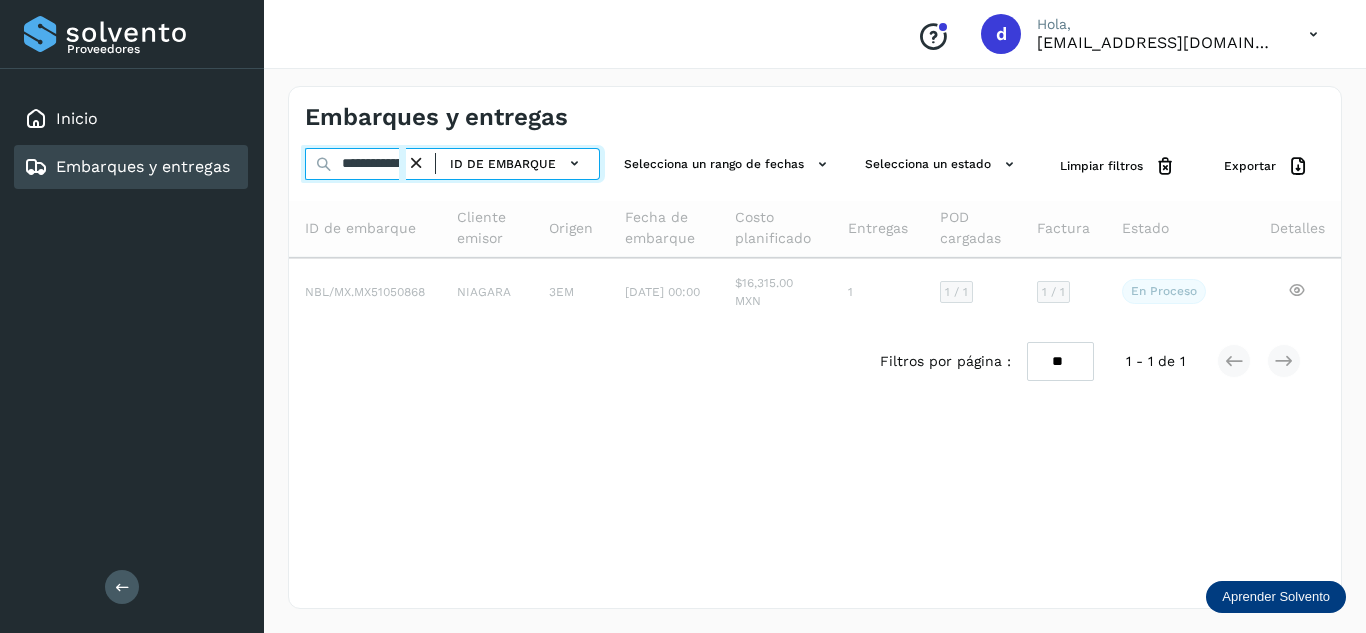 scroll, scrollTop: 0, scrollLeft: 71, axis: horizontal 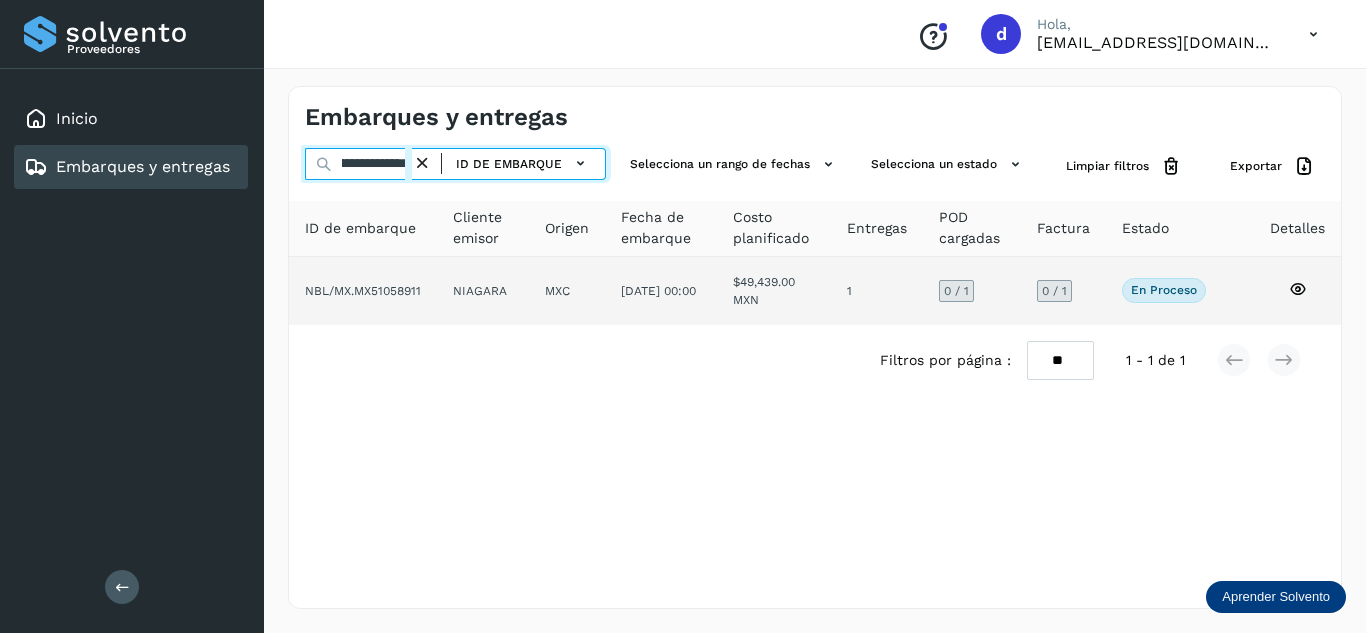 type on "**********" 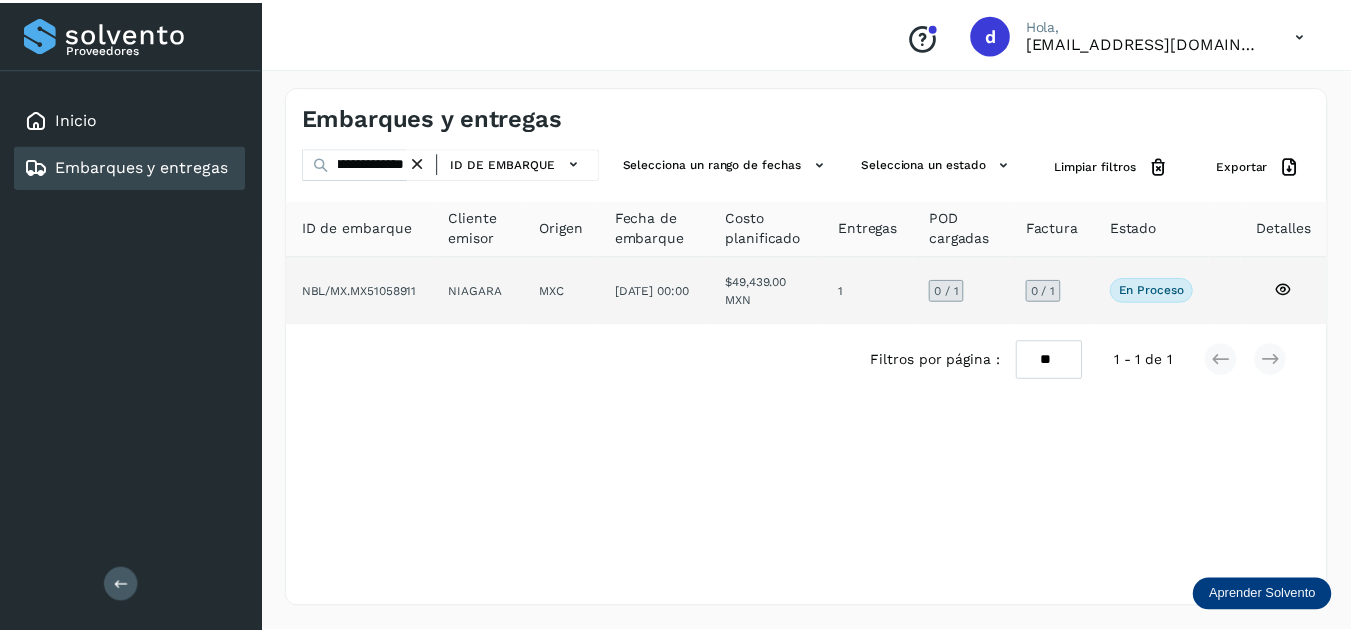 scroll, scrollTop: 0, scrollLeft: 0, axis: both 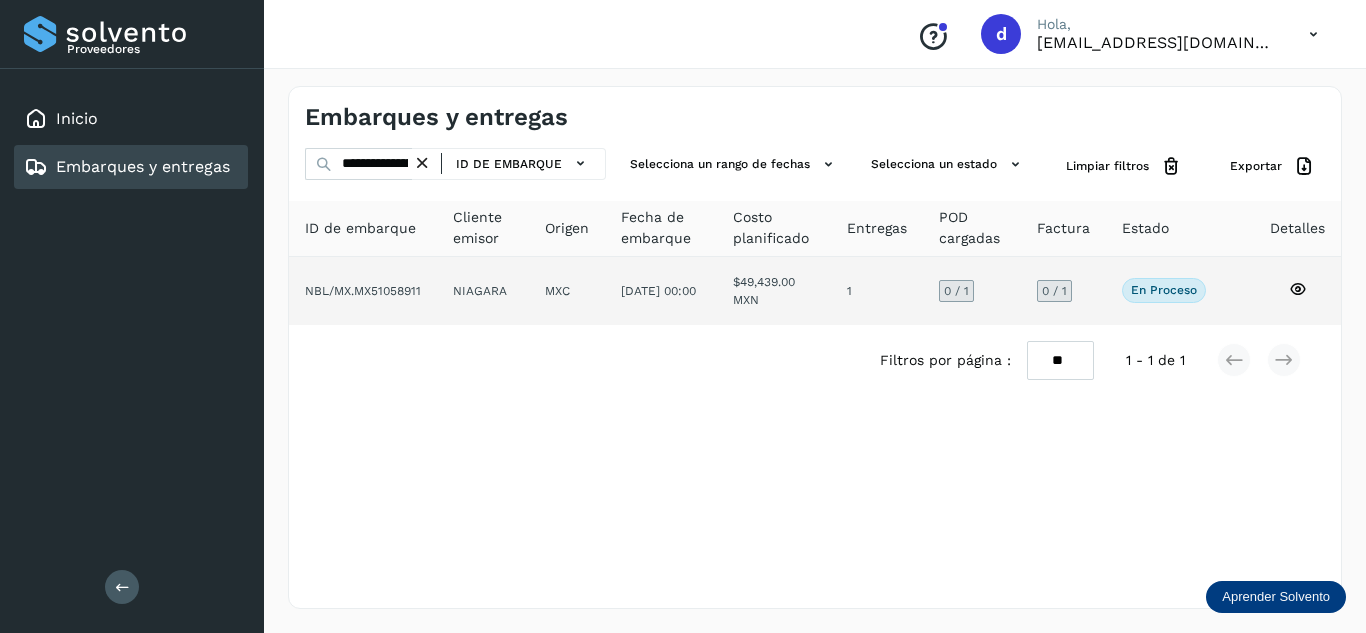 click 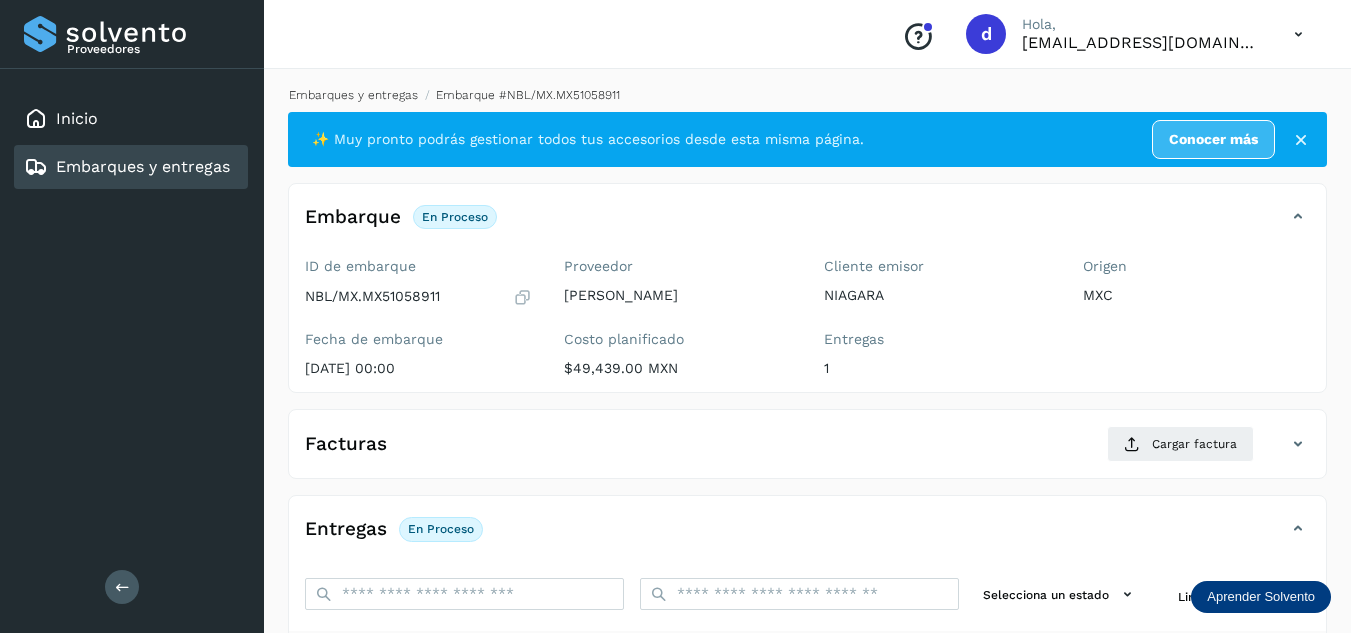 click on "Embarques y entregas" at bounding box center [353, 95] 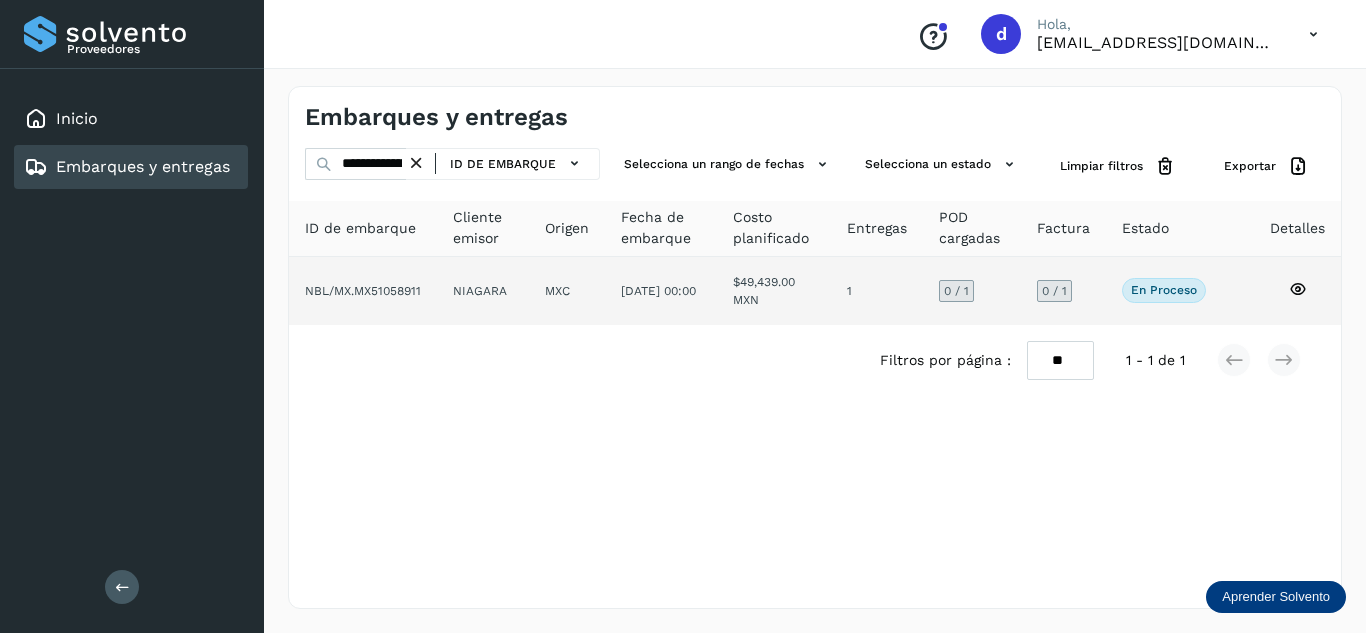 click 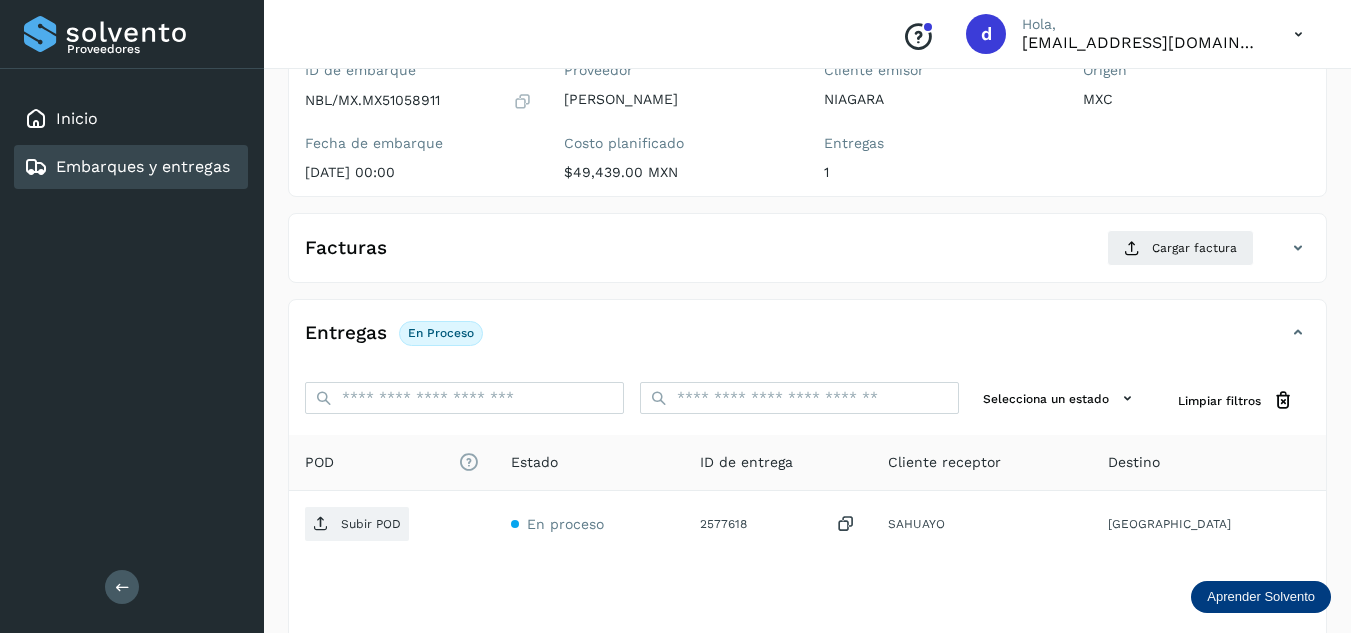 scroll, scrollTop: 200, scrollLeft: 0, axis: vertical 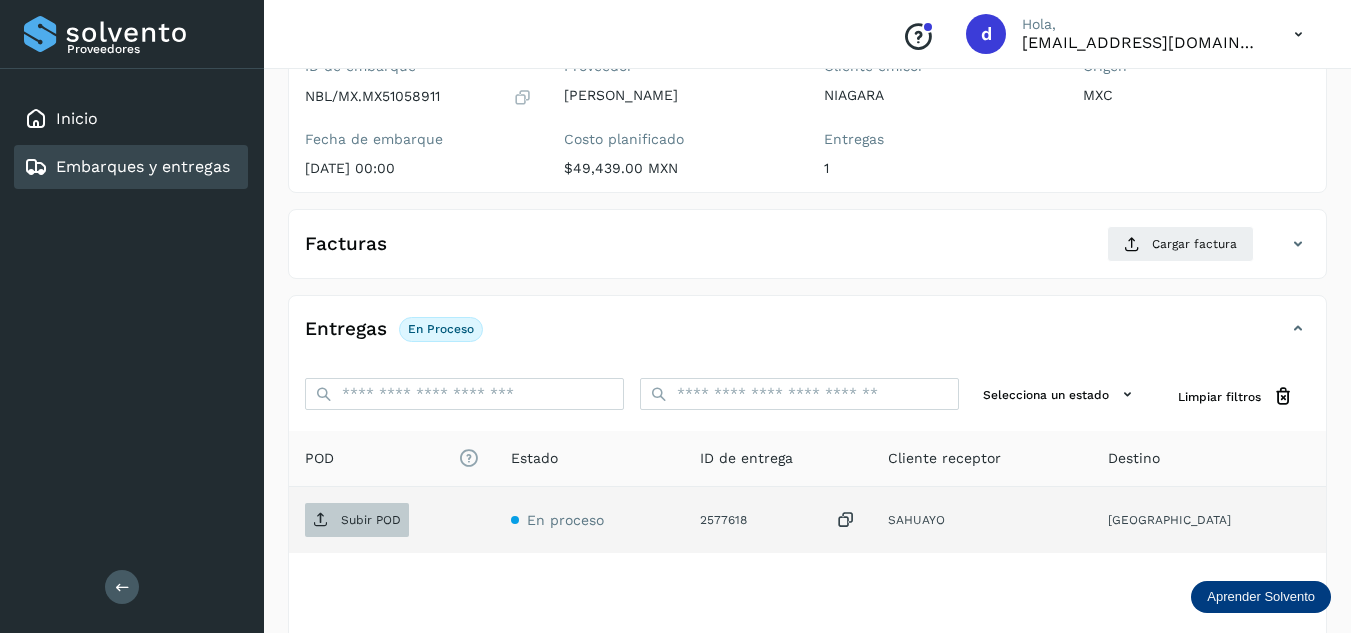click on "Subir POD" at bounding box center [357, 520] 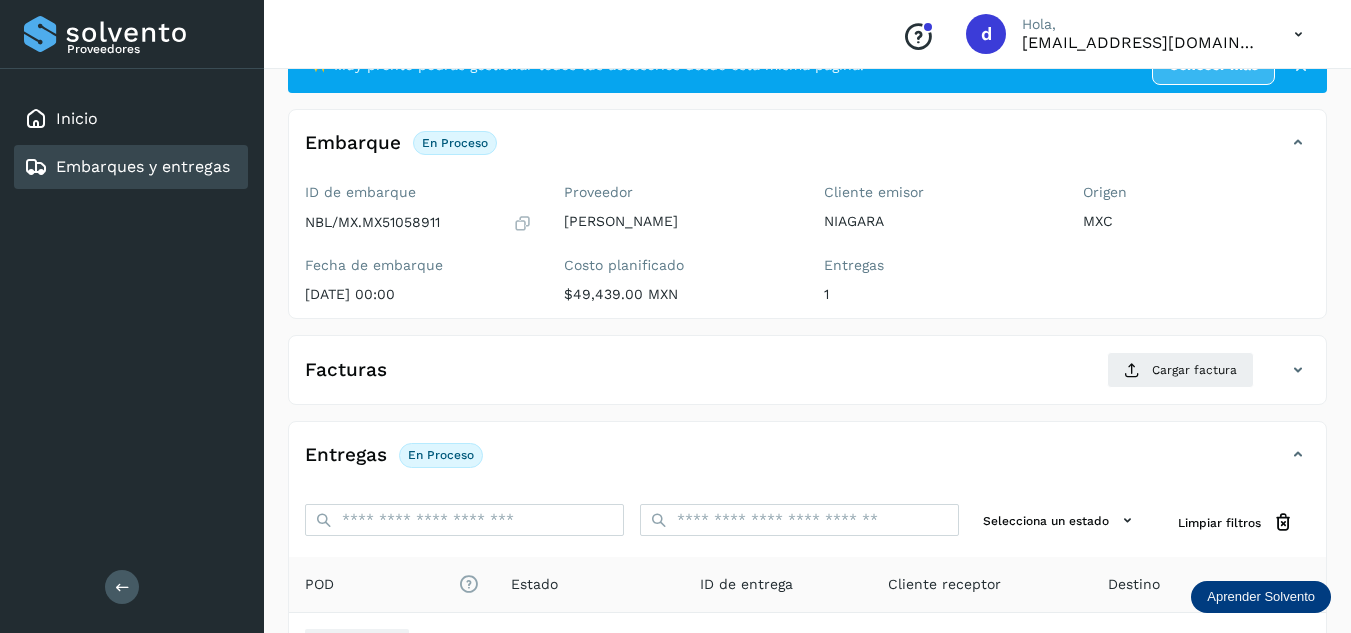 scroll, scrollTop: 0, scrollLeft: 0, axis: both 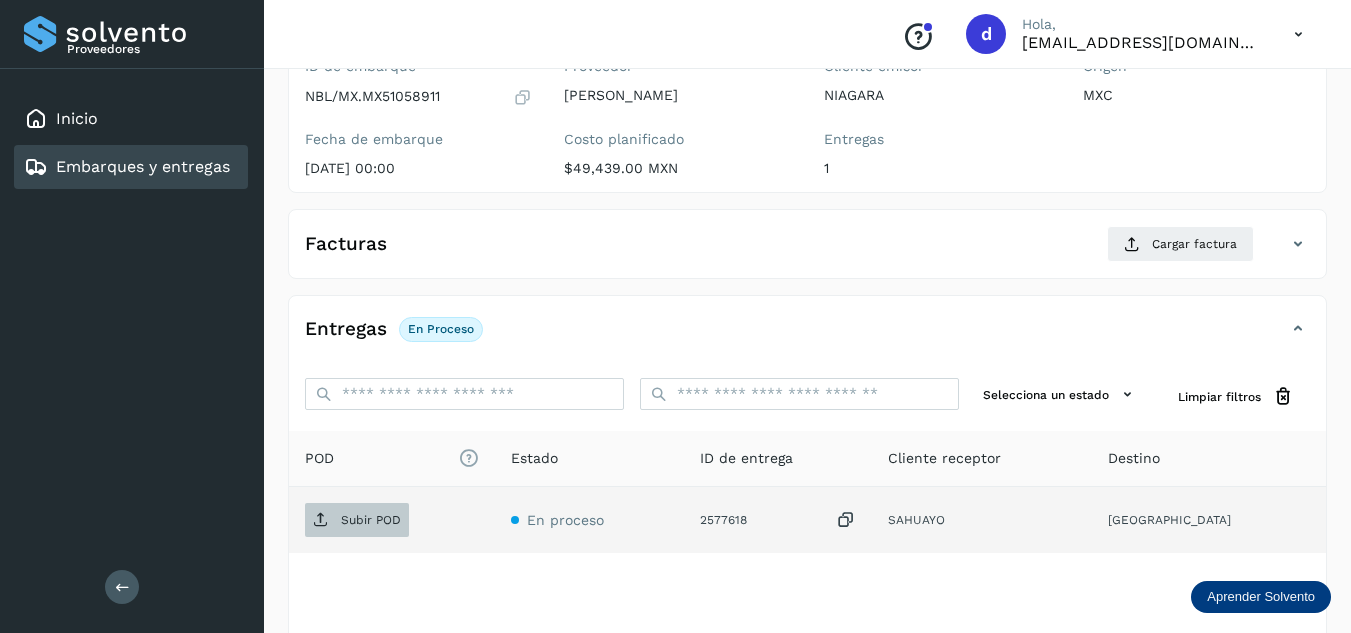 click on "Subir POD" at bounding box center [371, 520] 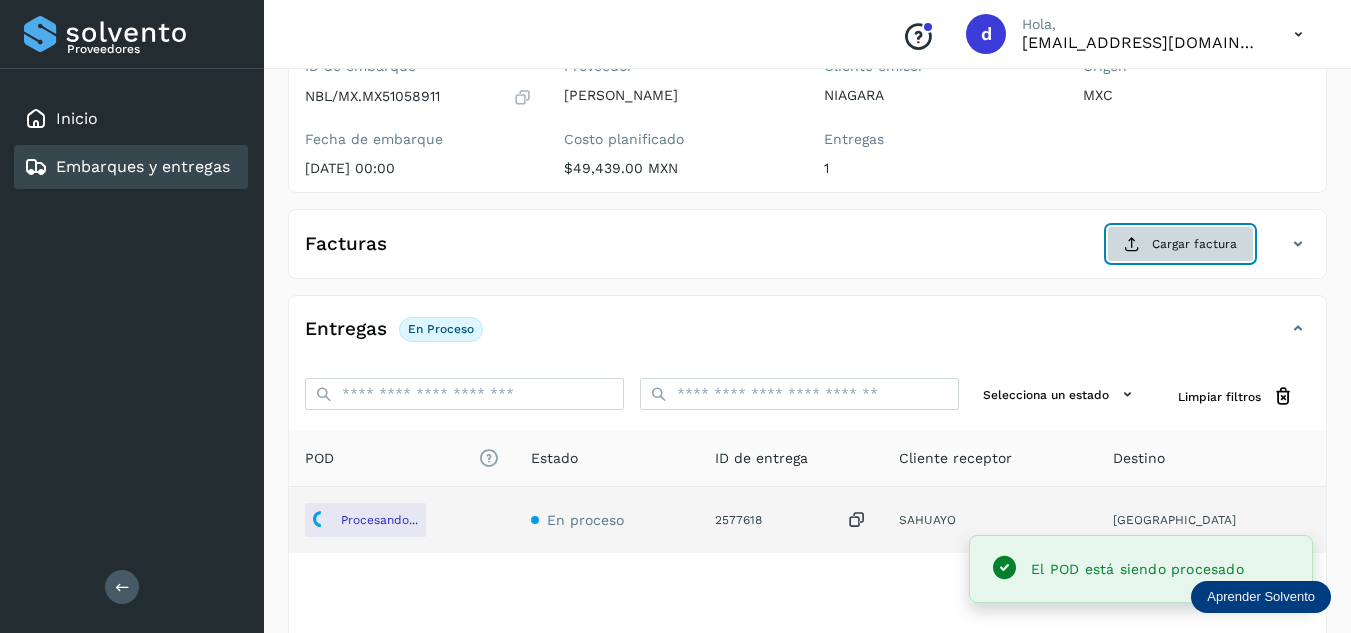 click at bounding box center [1132, 244] 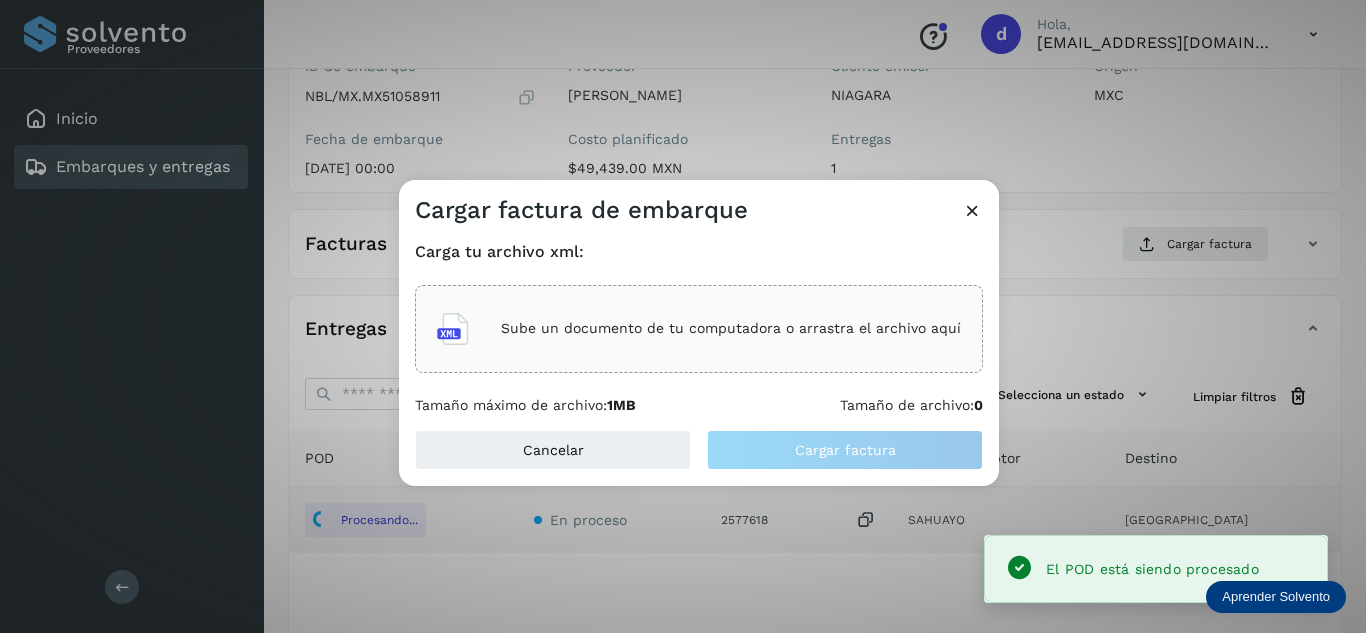 click on "Sube un documento de tu computadora o arrastra el archivo aquí" at bounding box center [731, 328] 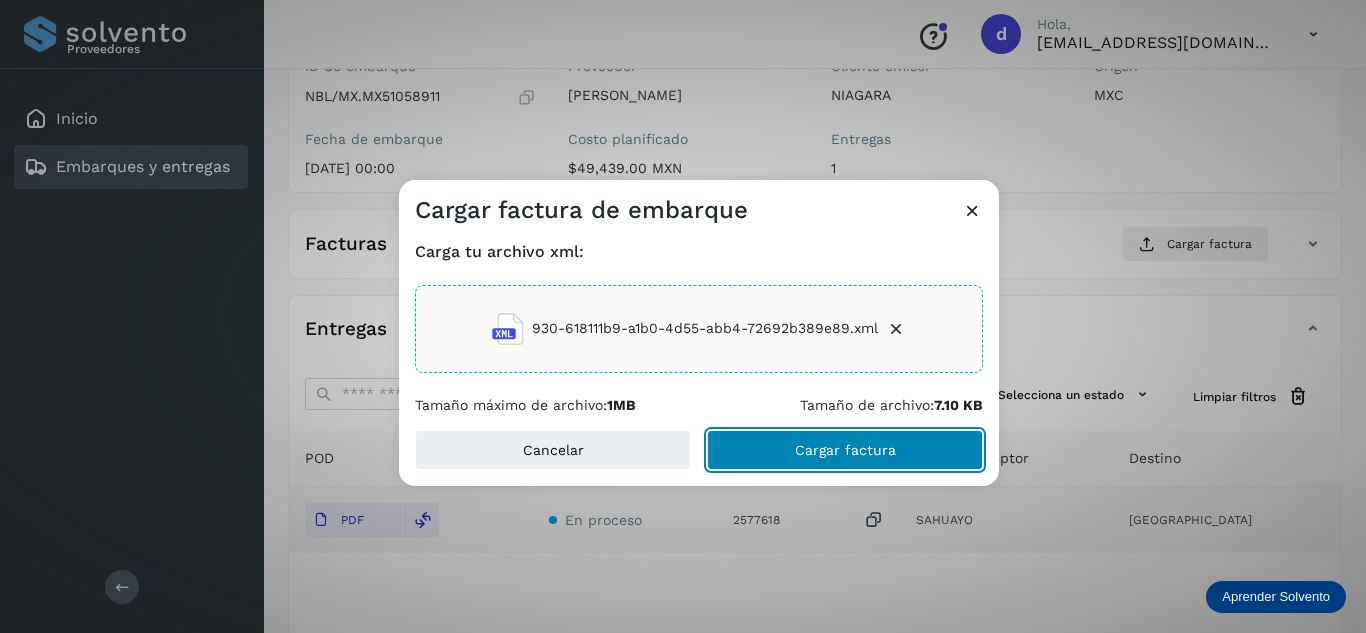 click on "Cargar factura" 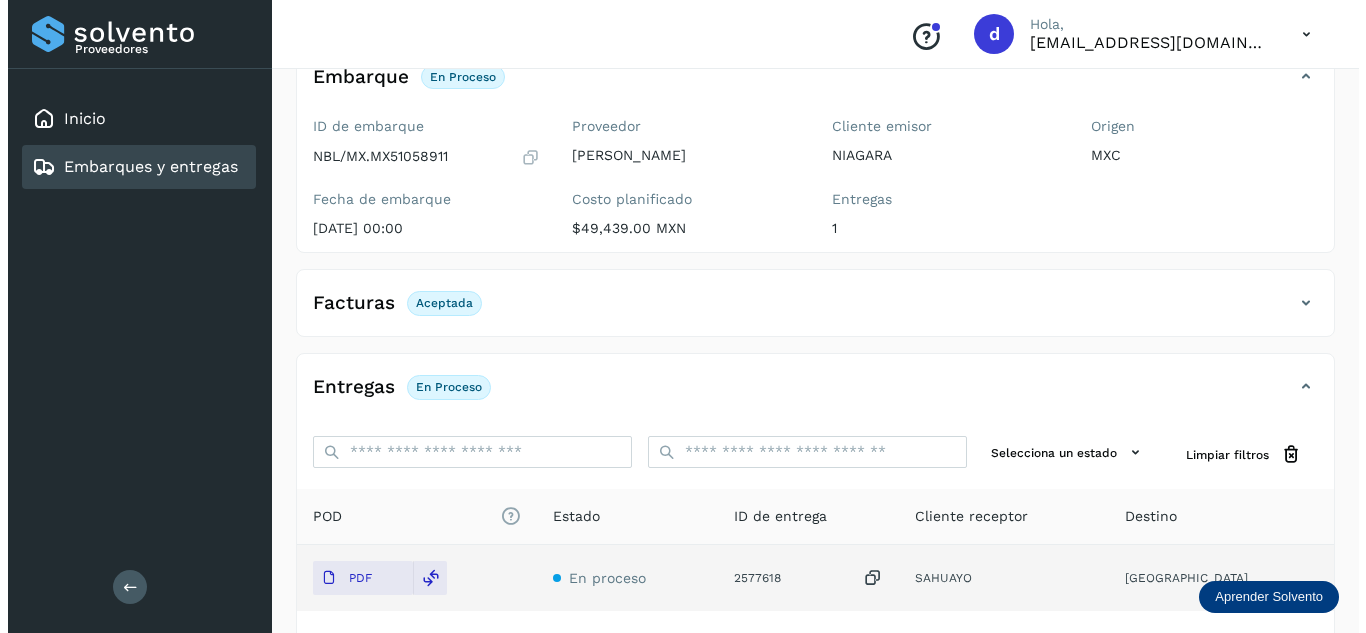 scroll, scrollTop: 0, scrollLeft: 0, axis: both 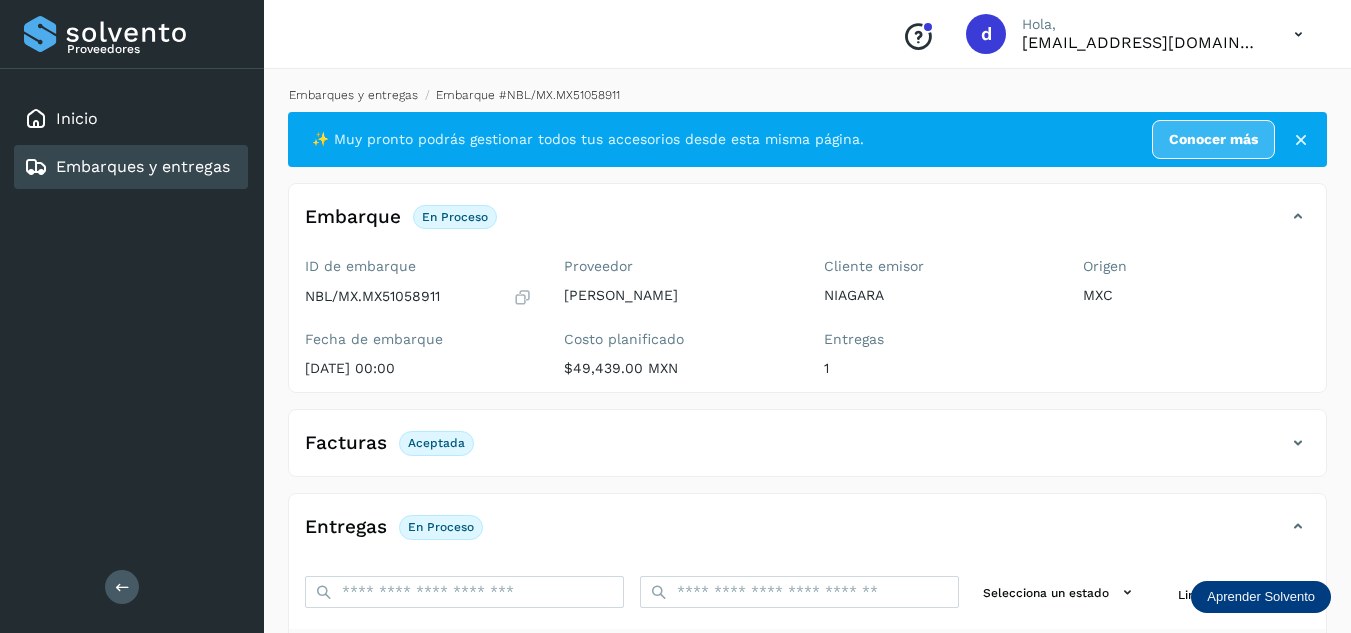 click on "Embarques y entregas" at bounding box center [353, 95] 